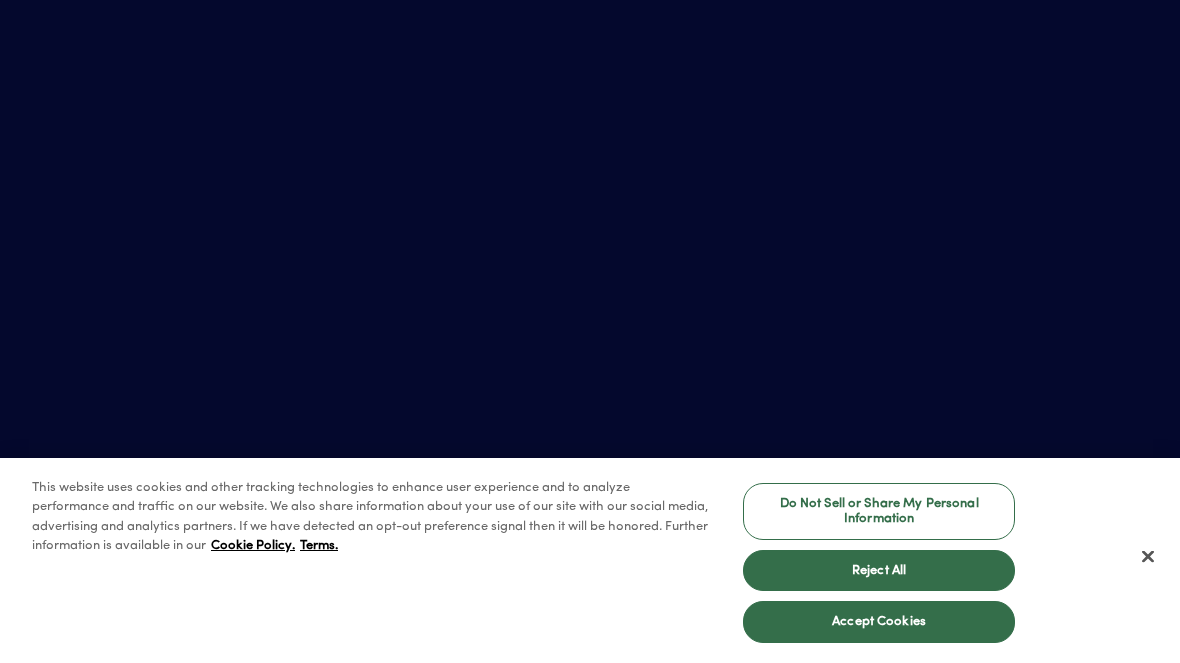 scroll, scrollTop: 0, scrollLeft: 0, axis: both 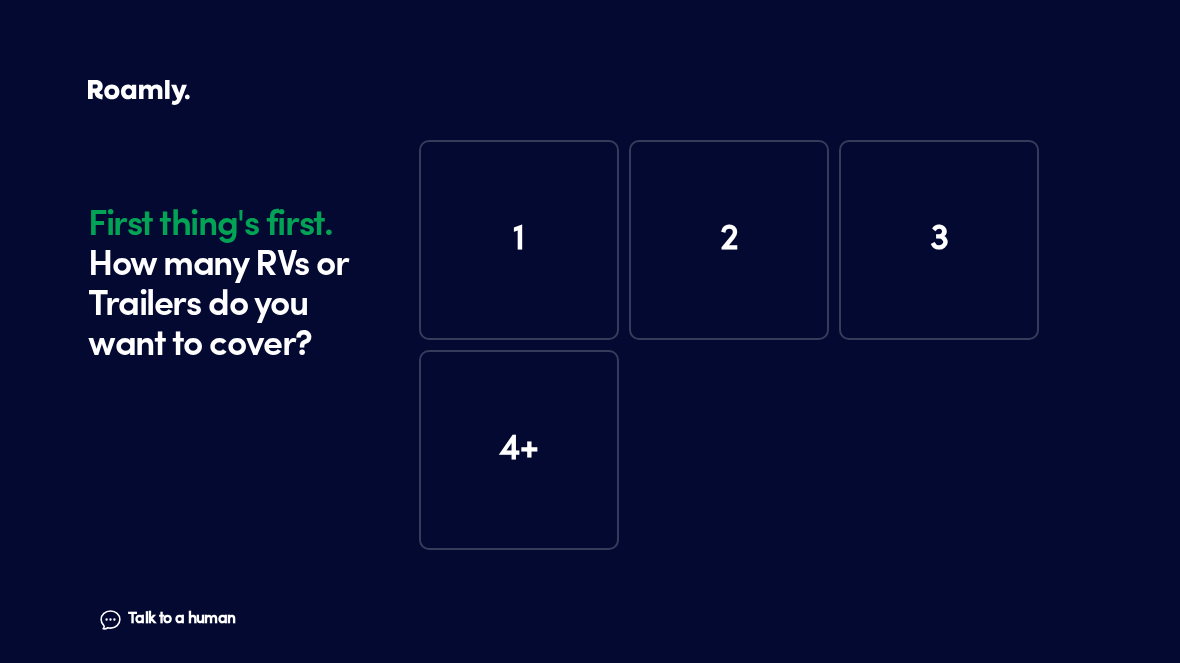 click on "1" at bounding box center [519, 240] 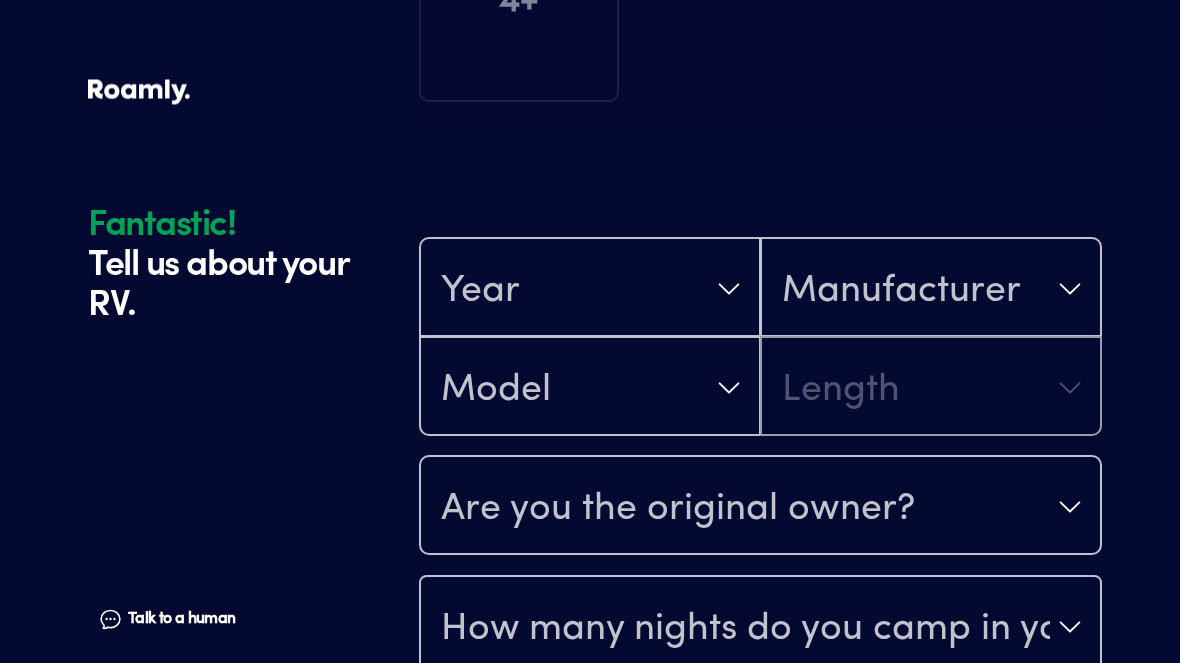 scroll, scrollTop: 590, scrollLeft: 0, axis: vertical 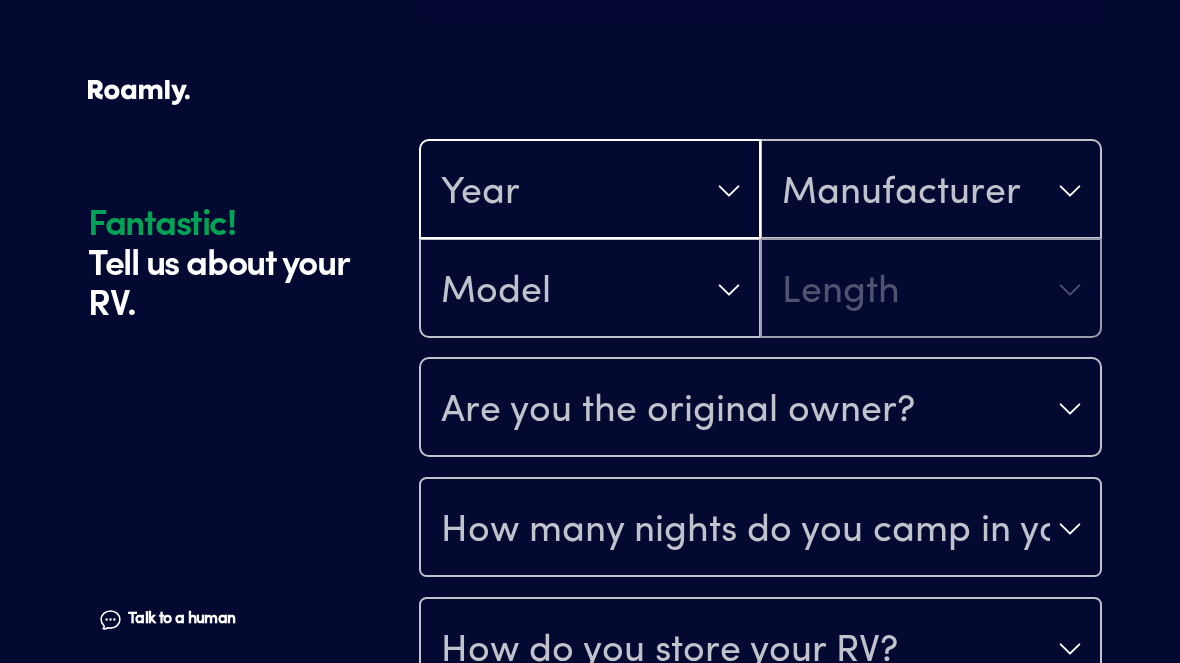 click on "Year" at bounding box center [590, 191] 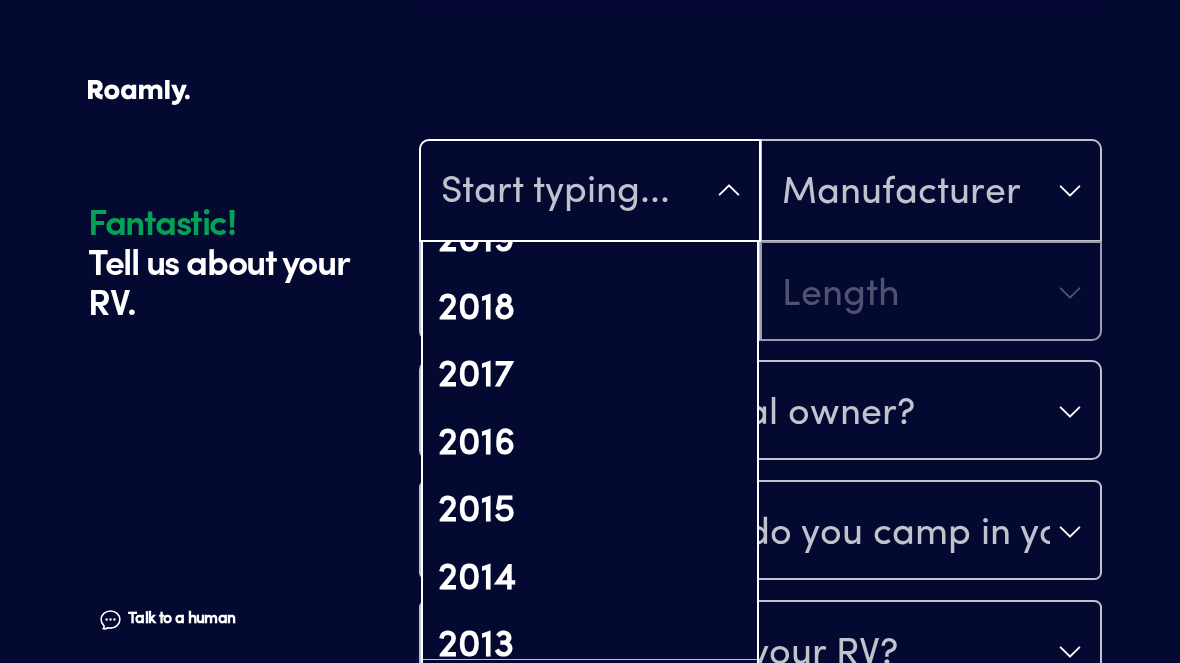 scroll, scrollTop: 584, scrollLeft: 0, axis: vertical 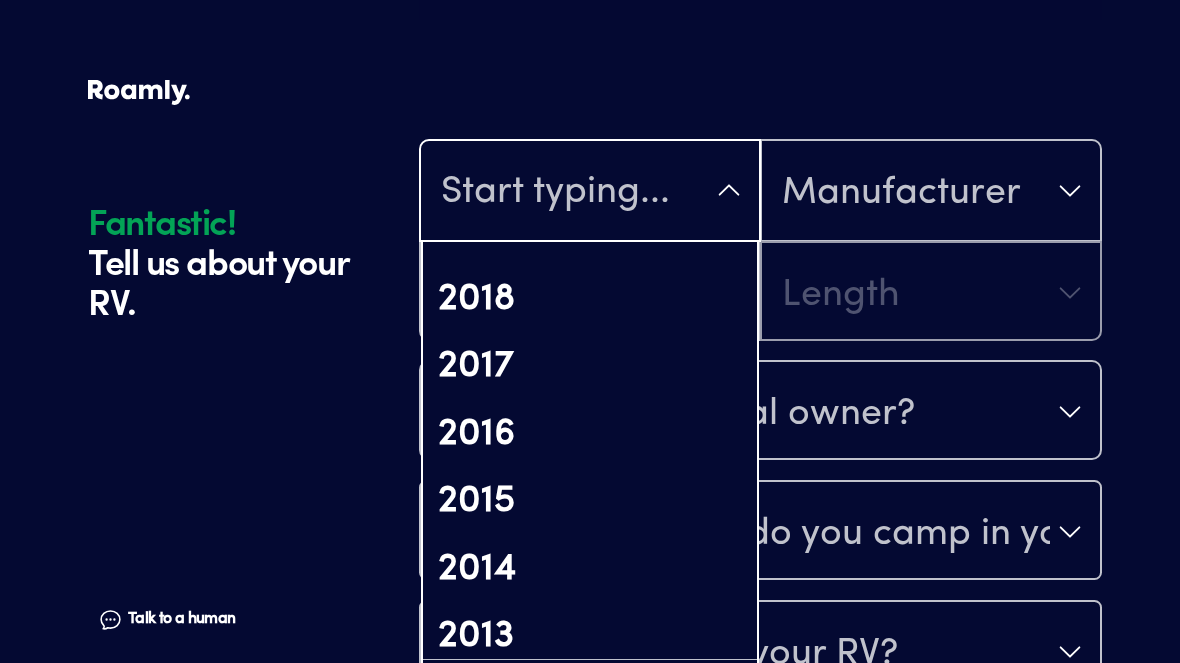 click on "2018" at bounding box center (590, 300) 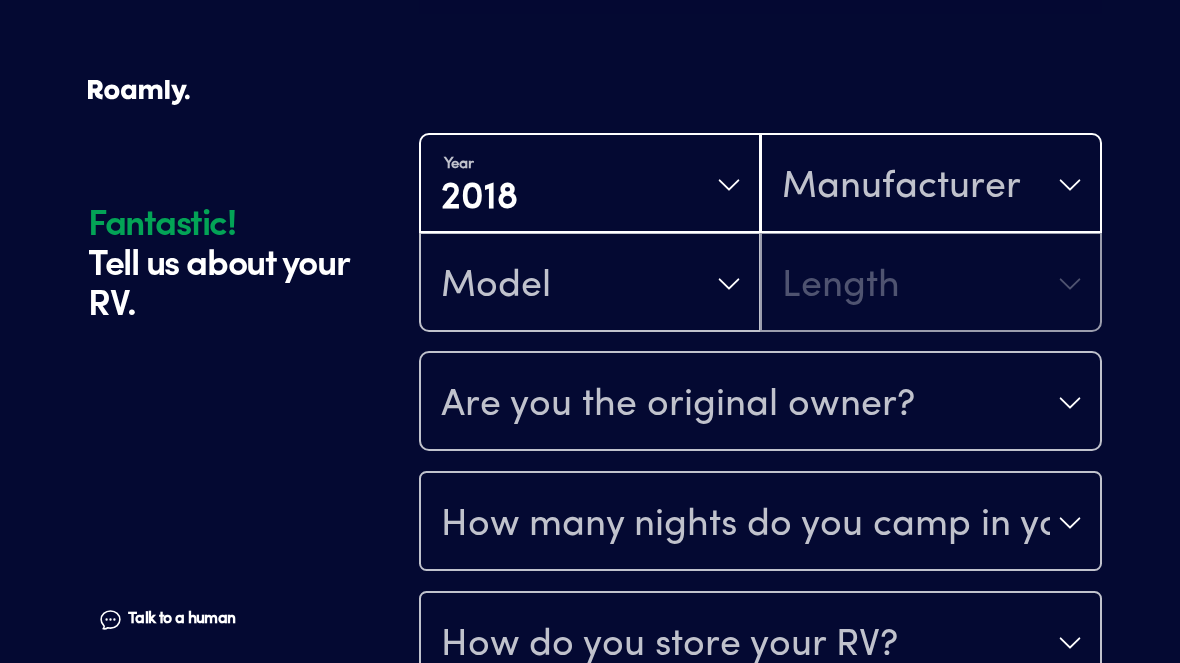 click on "Manufacturer" at bounding box center (931, 185) 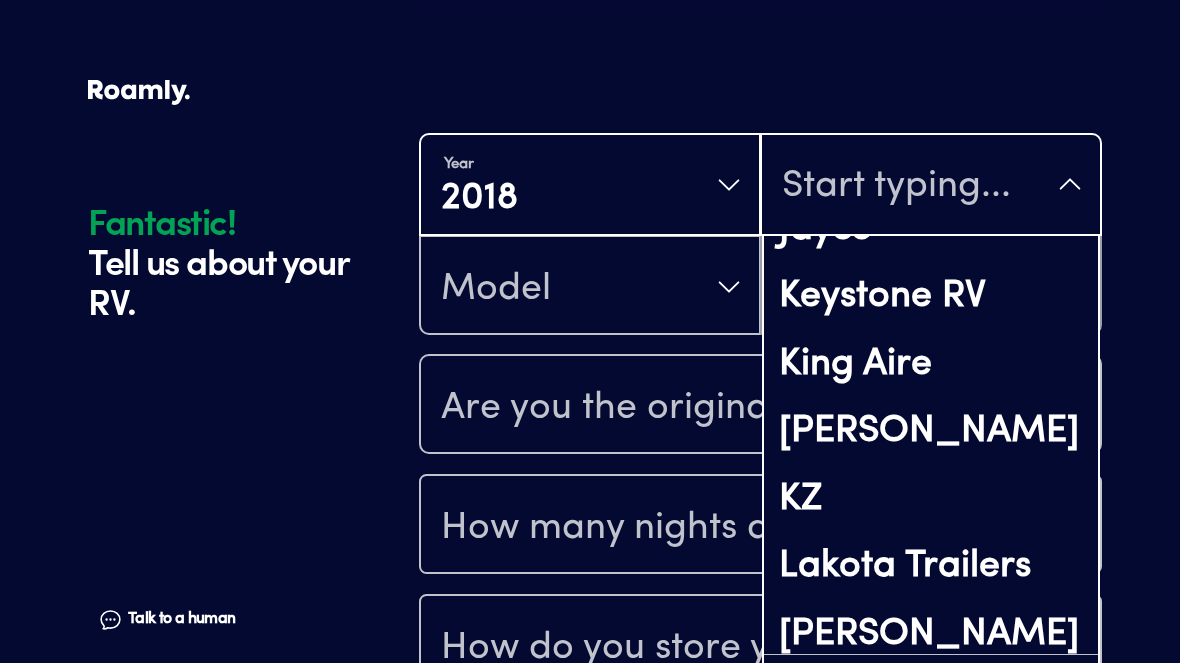 scroll, scrollTop: 7471, scrollLeft: 0, axis: vertical 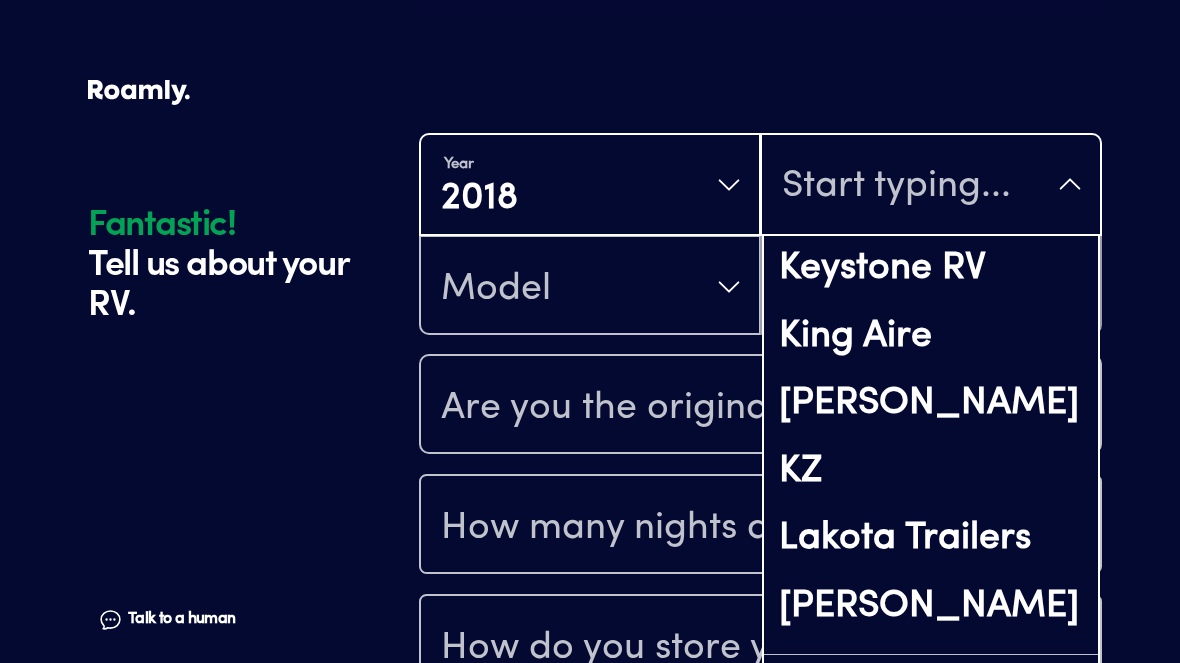 click on "Keystone RV" at bounding box center (931, 269) 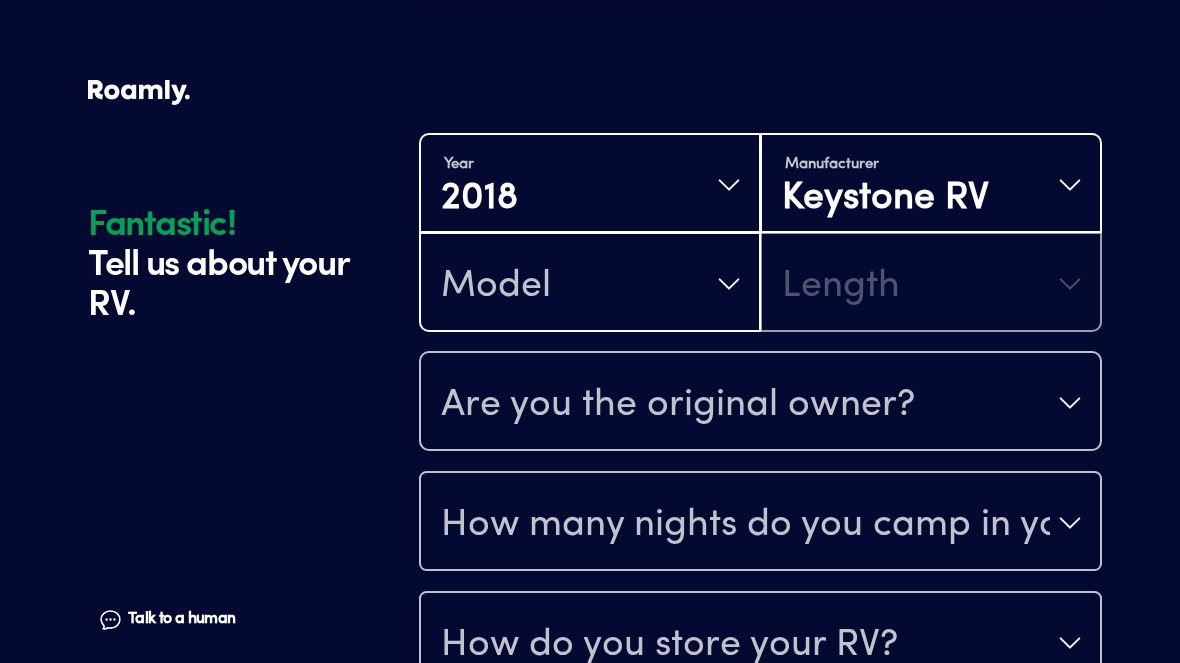 click on "Model" at bounding box center [590, 284] 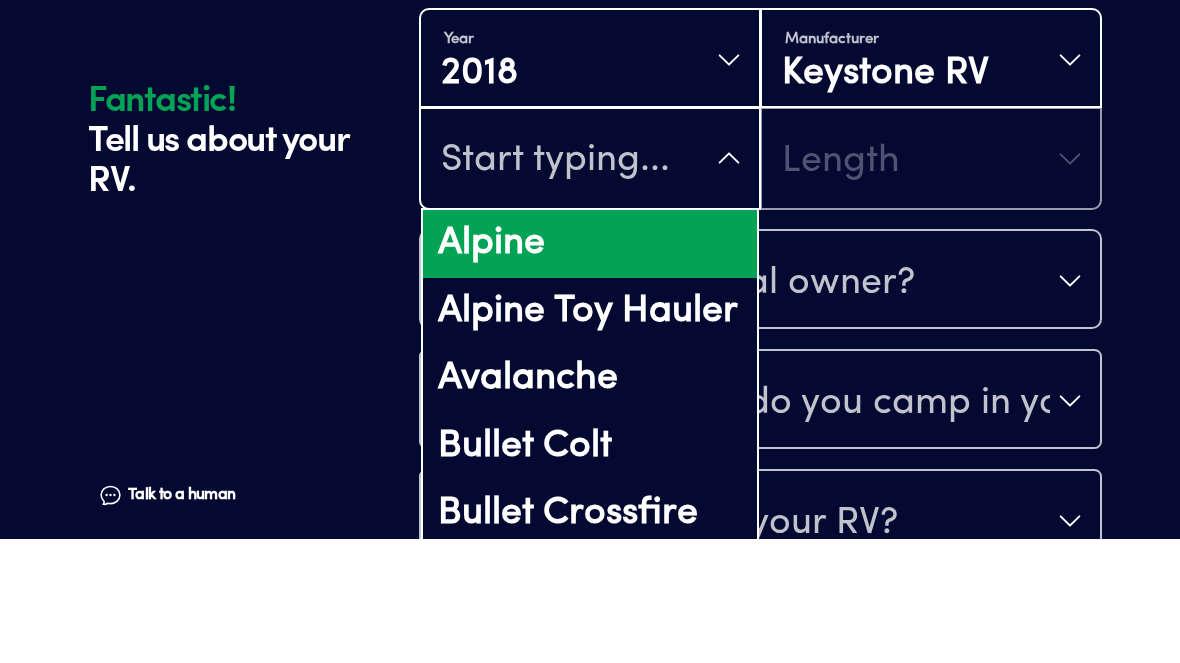 scroll, scrollTop: 721, scrollLeft: 0, axis: vertical 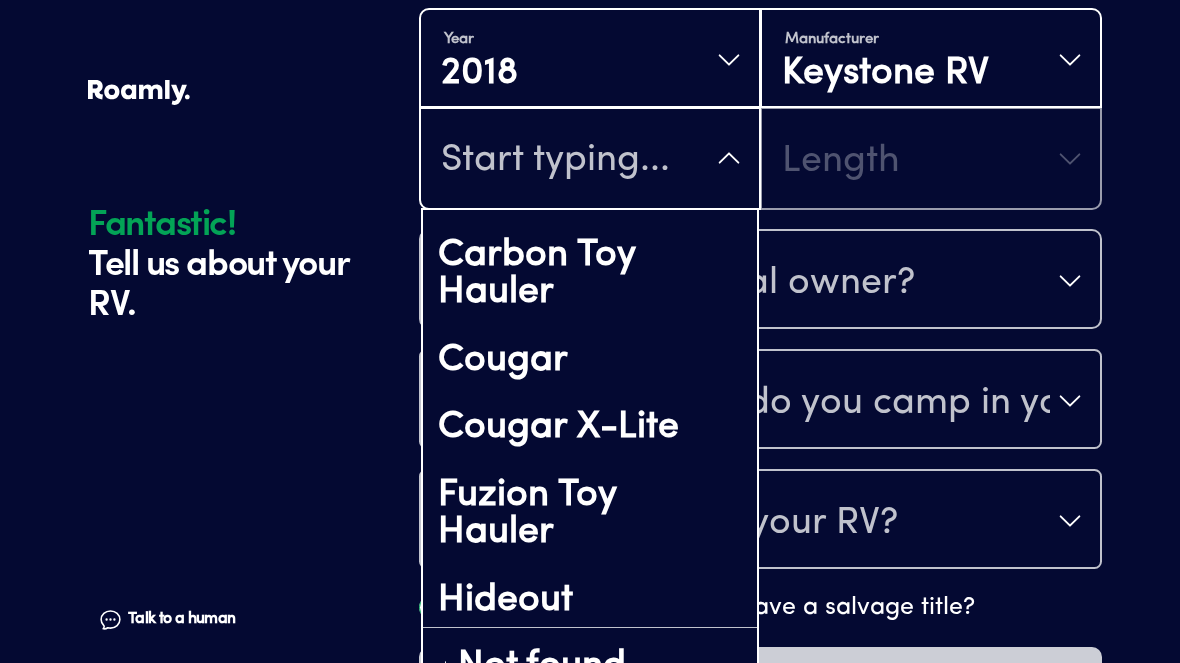 click on "Cougar" at bounding box center (590, 361) 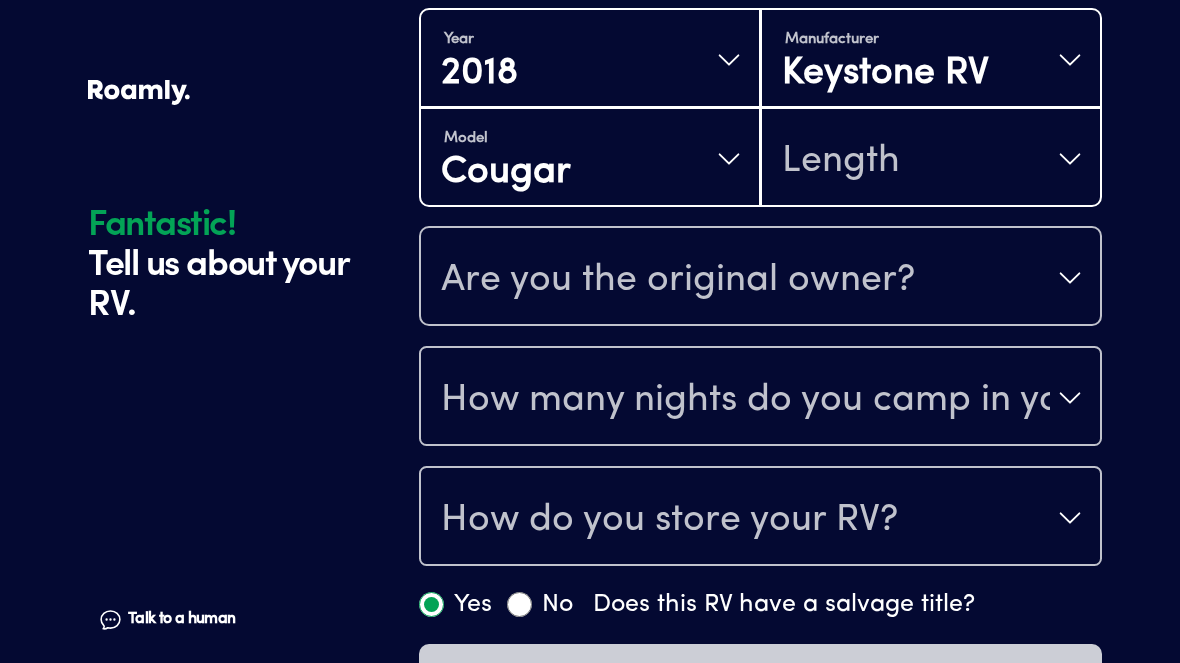 click on "Length" at bounding box center (931, 159) 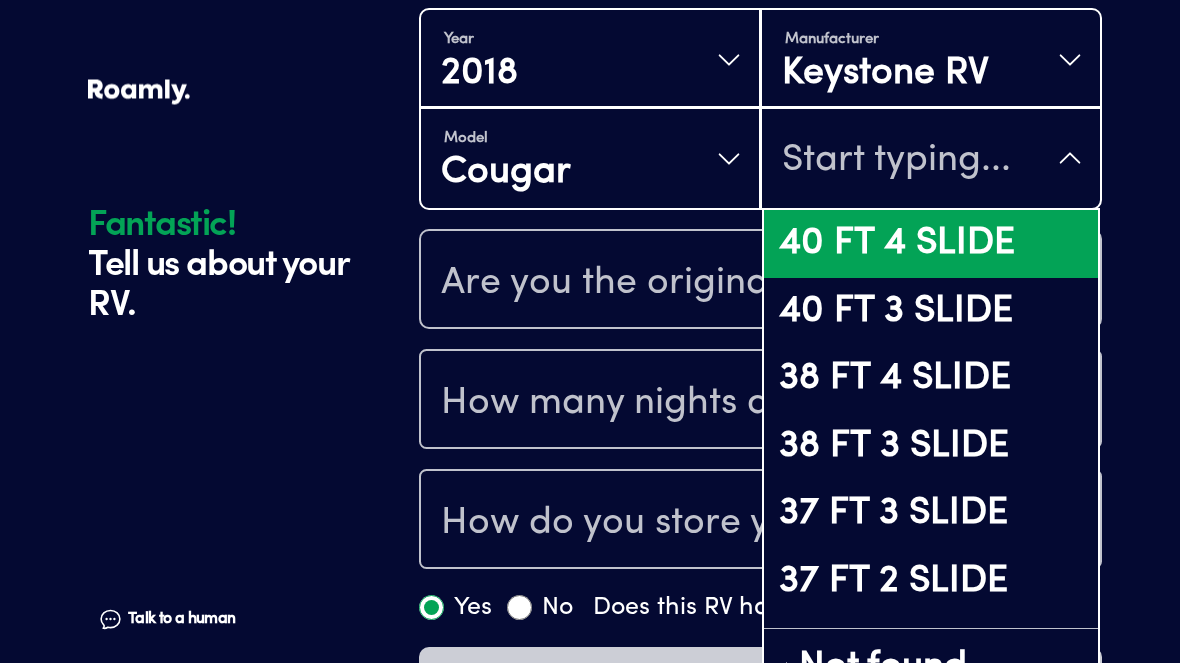 scroll, scrollTop: 721, scrollLeft: 0, axis: vertical 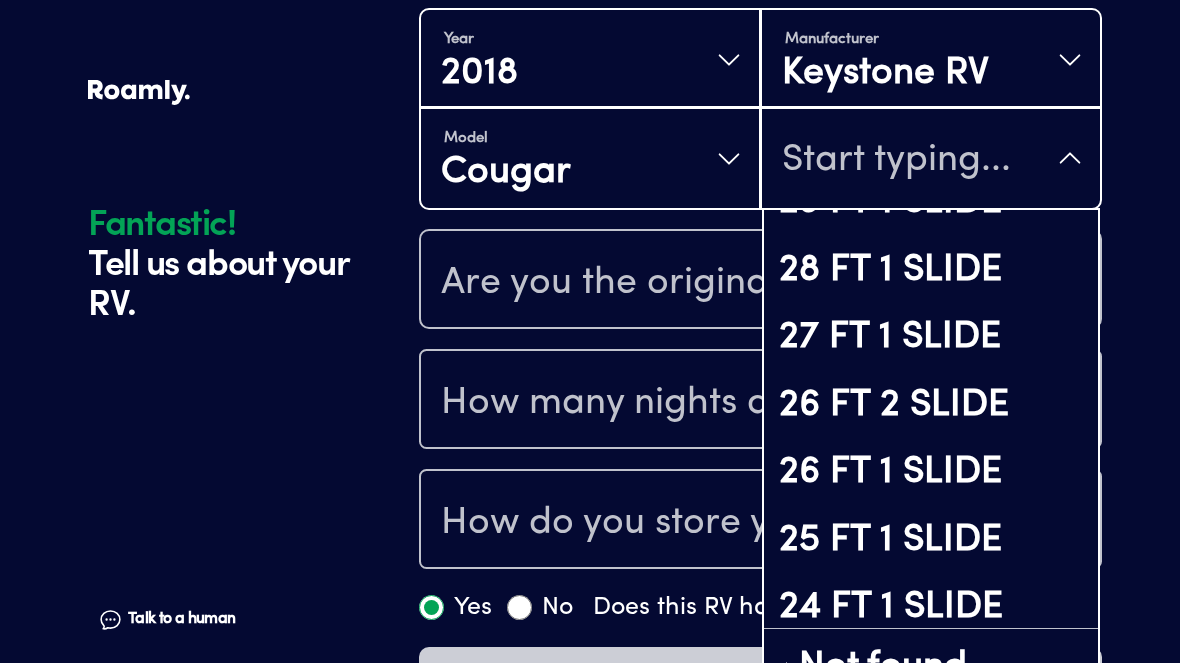 click on "26 FT 2 SLIDE" at bounding box center [931, 406] 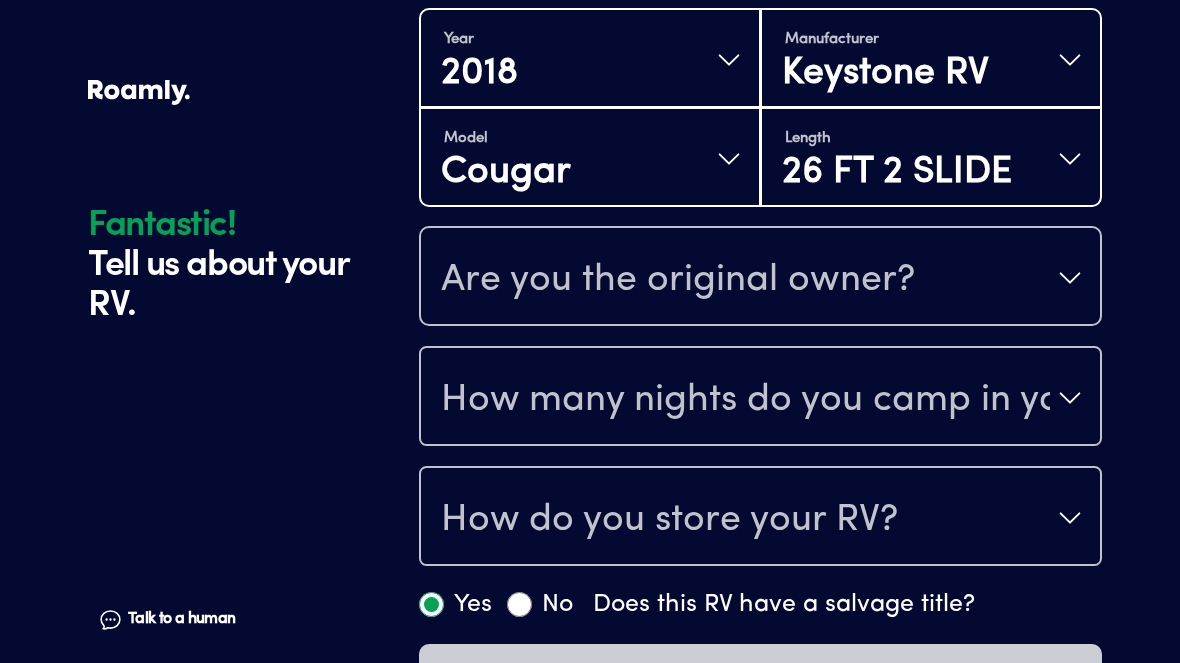 click on "Are you the original owner?" at bounding box center [760, 278] 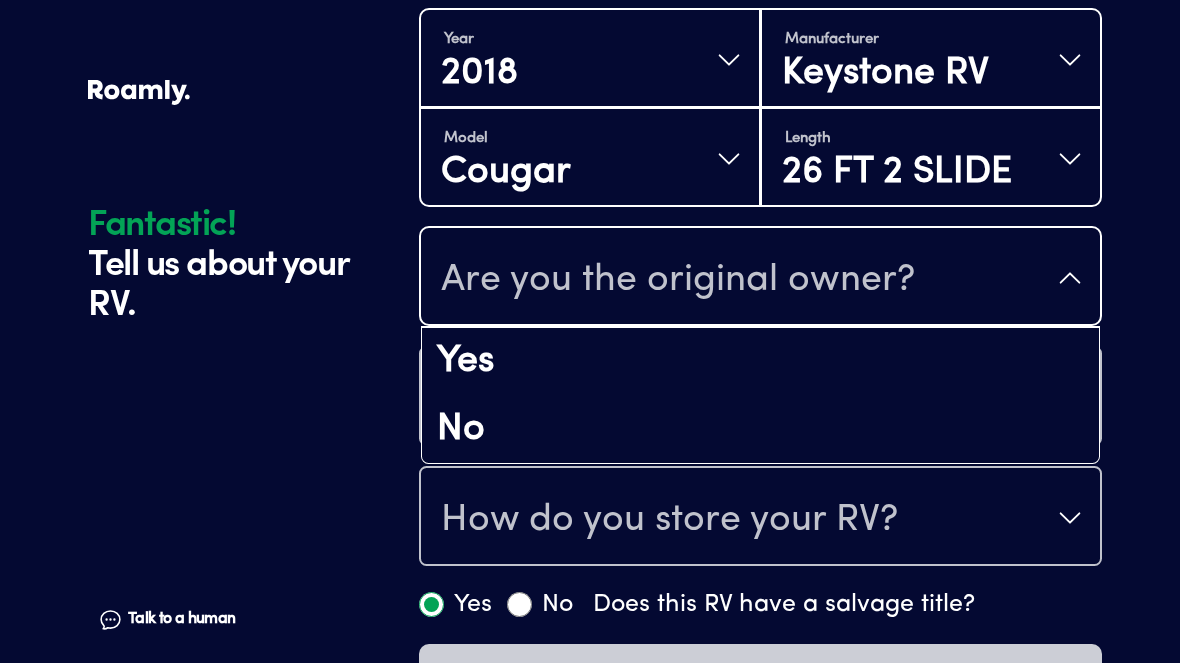 click on "No" at bounding box center (760, 430) 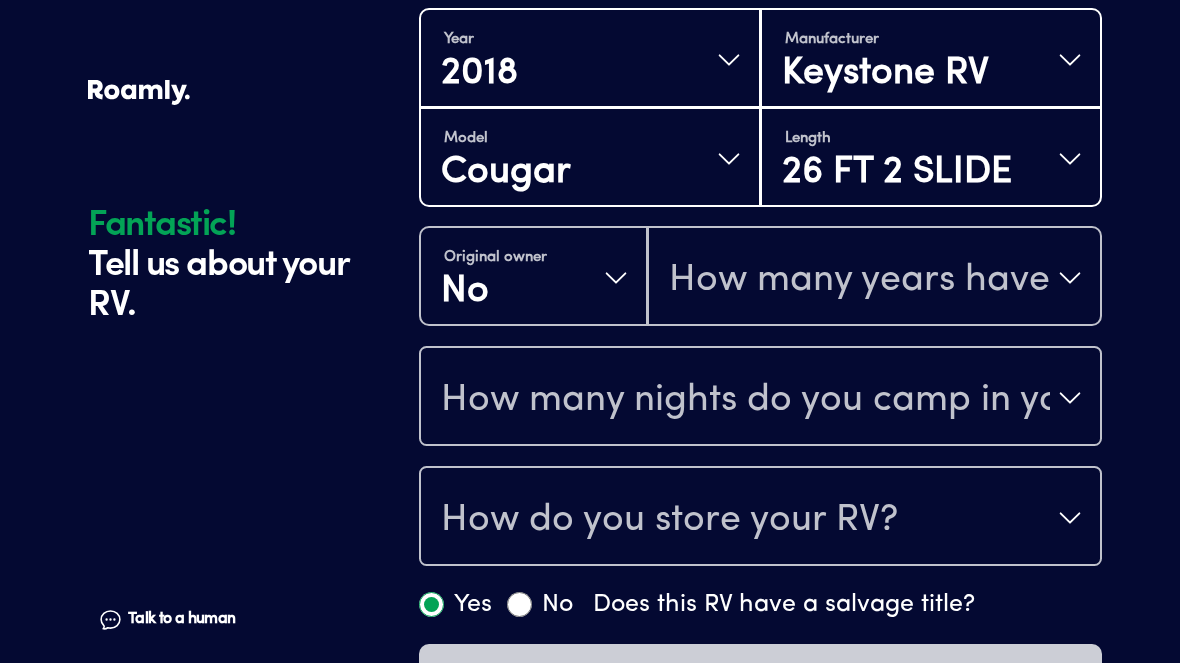 click on "How many nights do you camp in your RV?" at bounding box center (760, 398) 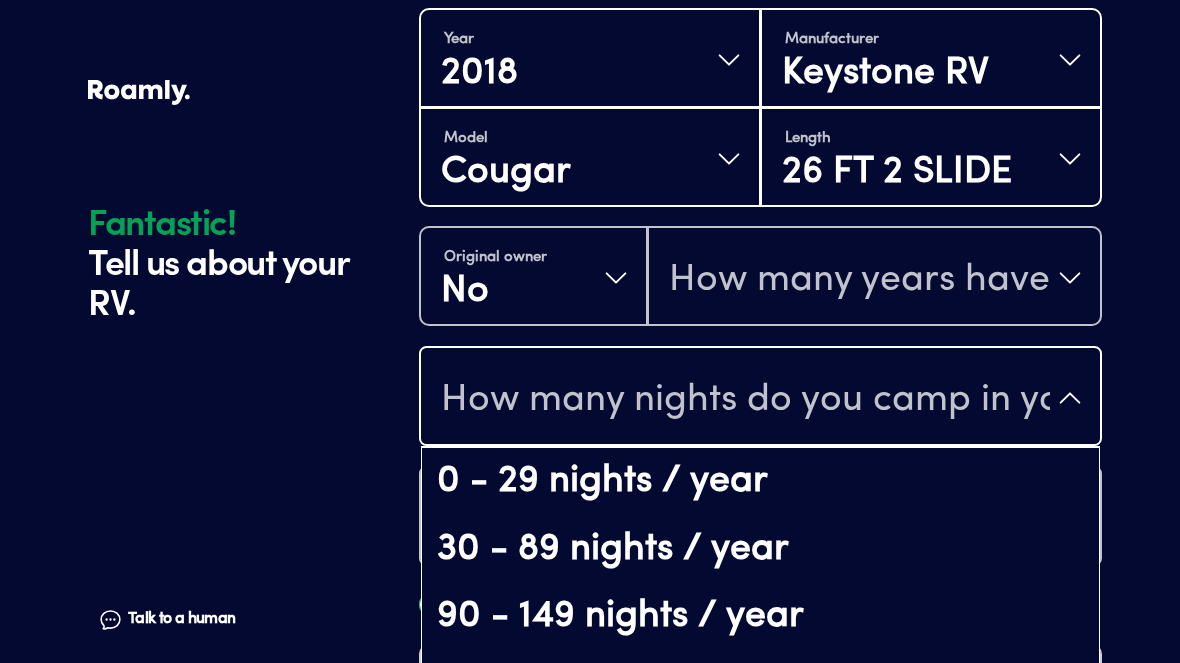 click on "0 - 29 nights / year" at bounding box center (760, 482) 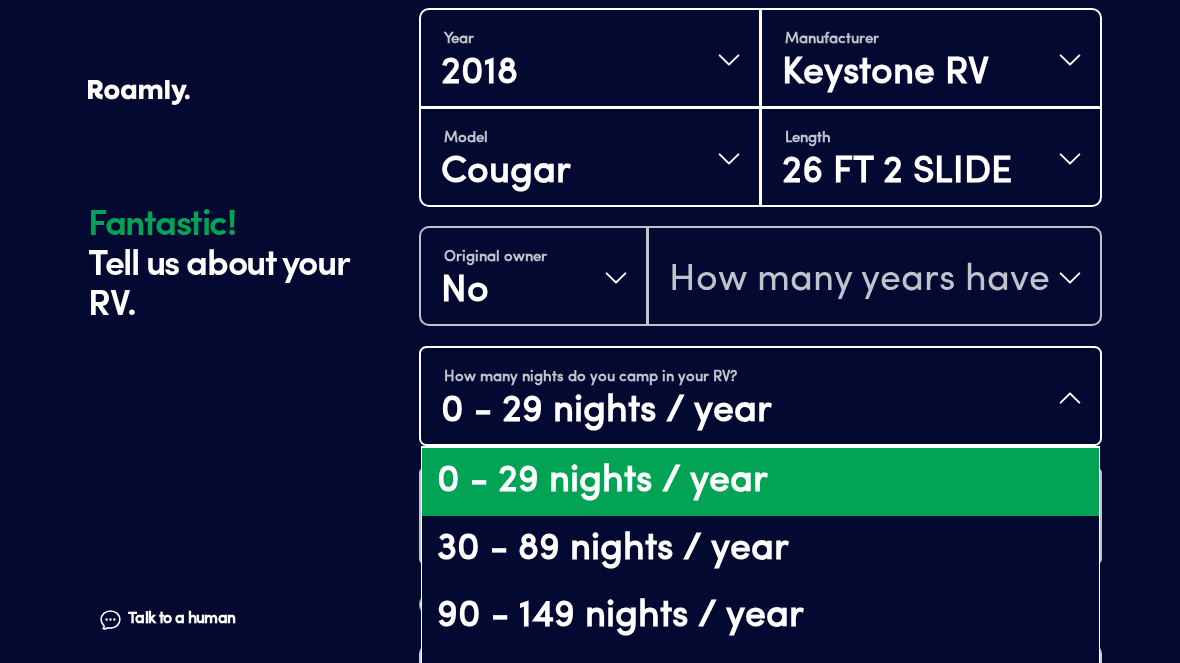 click on "30 - 89 nights / year" at bounding box center (760, 550) 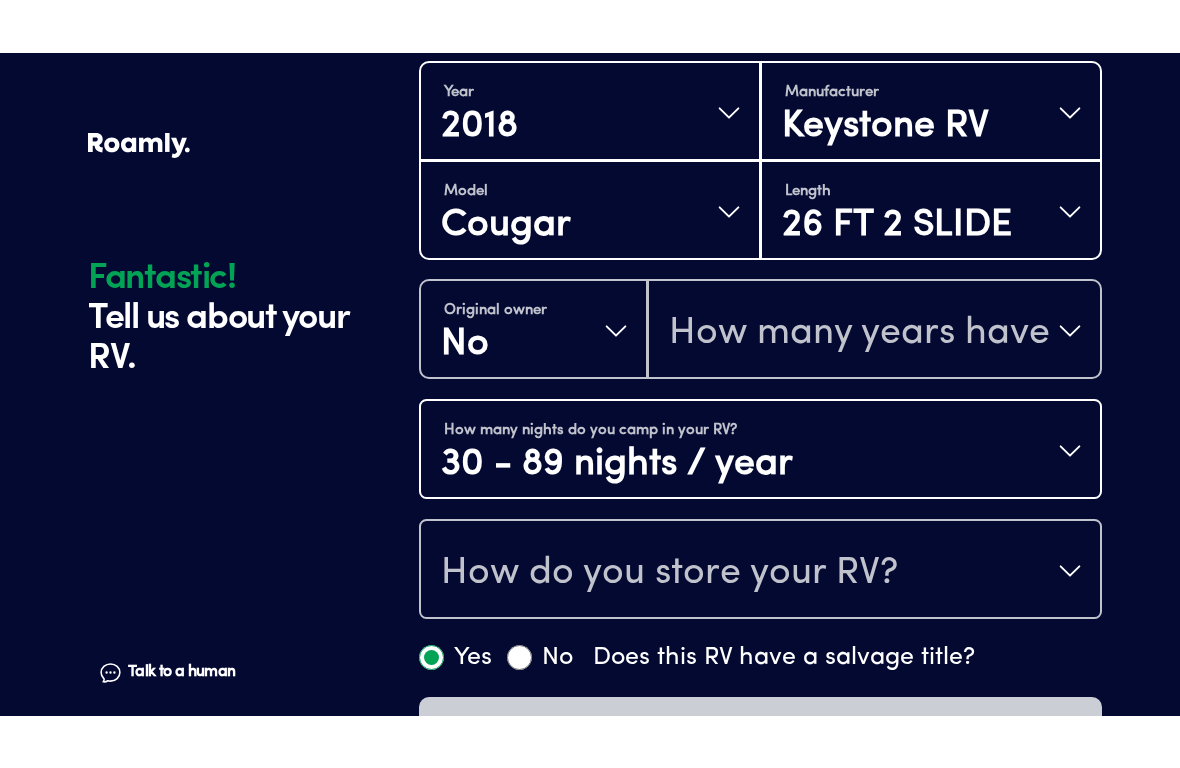 scroll, scrollTop: 708, scrollLeft: 0, axis: vertical 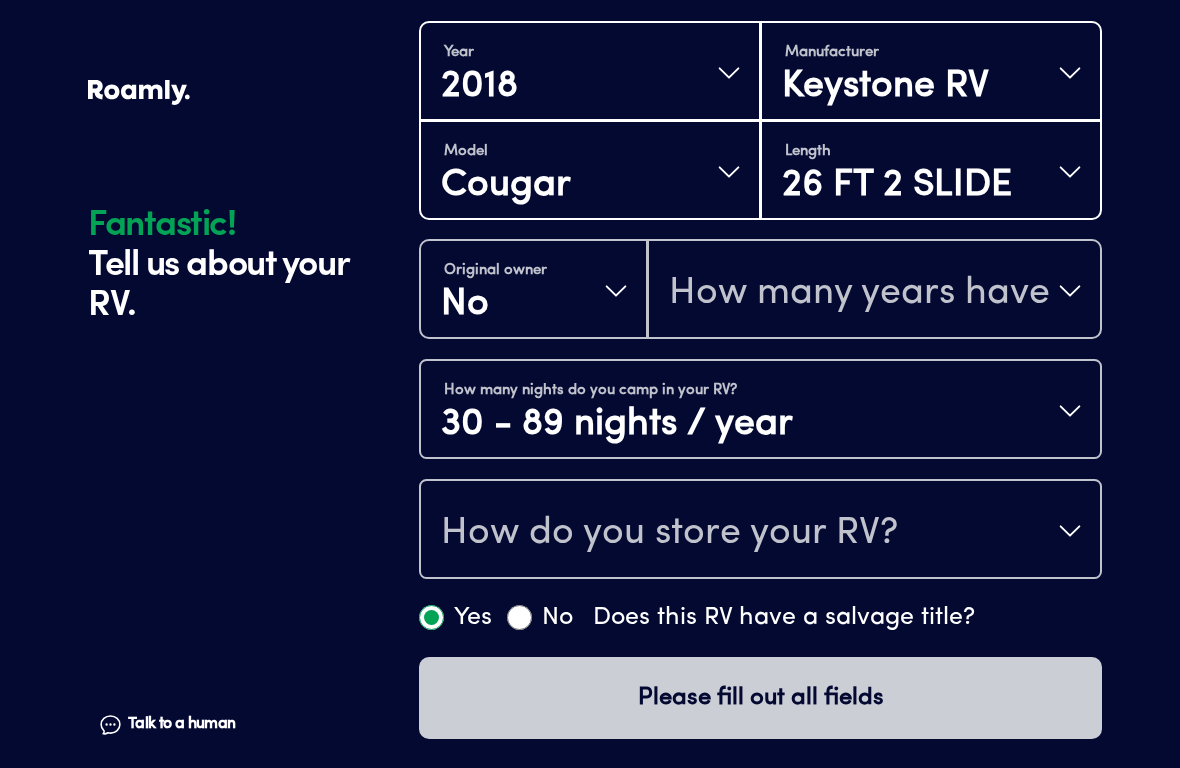 click on "How do you store your RV?" at bounding box center [760, 531] 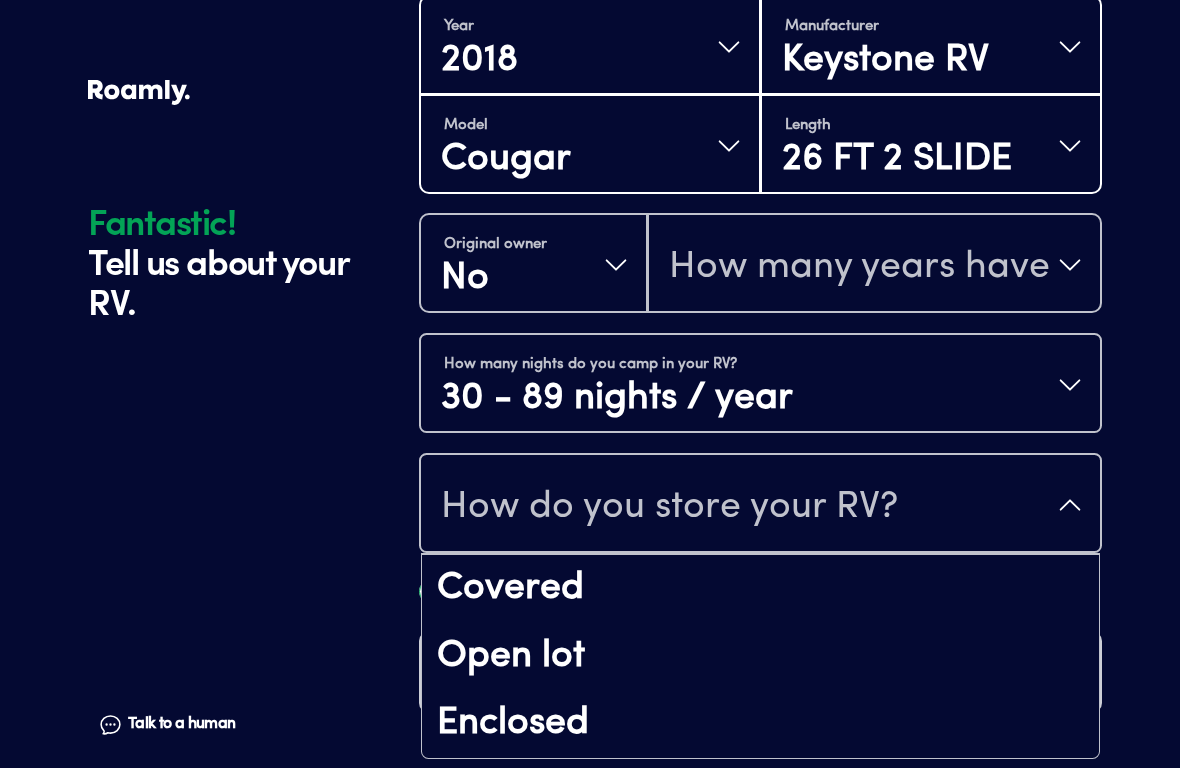scroll, scrollTop: 25, scrollLeft: 0, axis: vertical 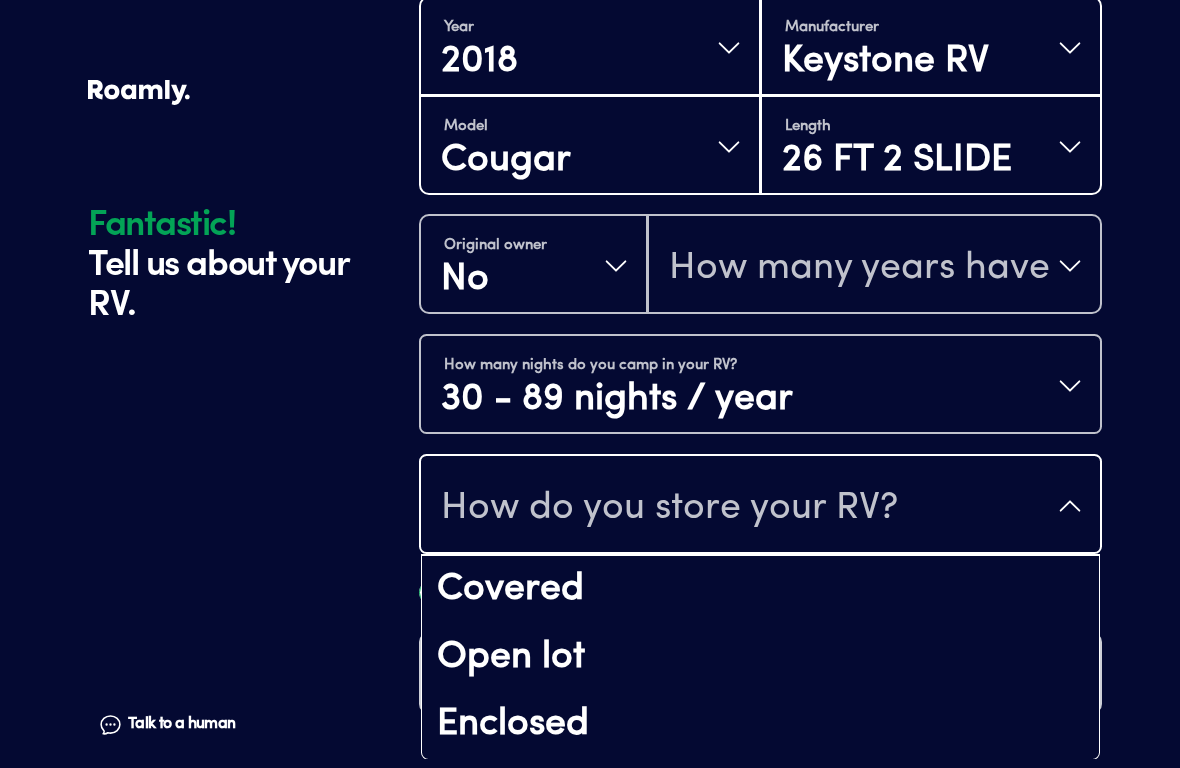 click on "Covered" at bounding box center (760, 590) 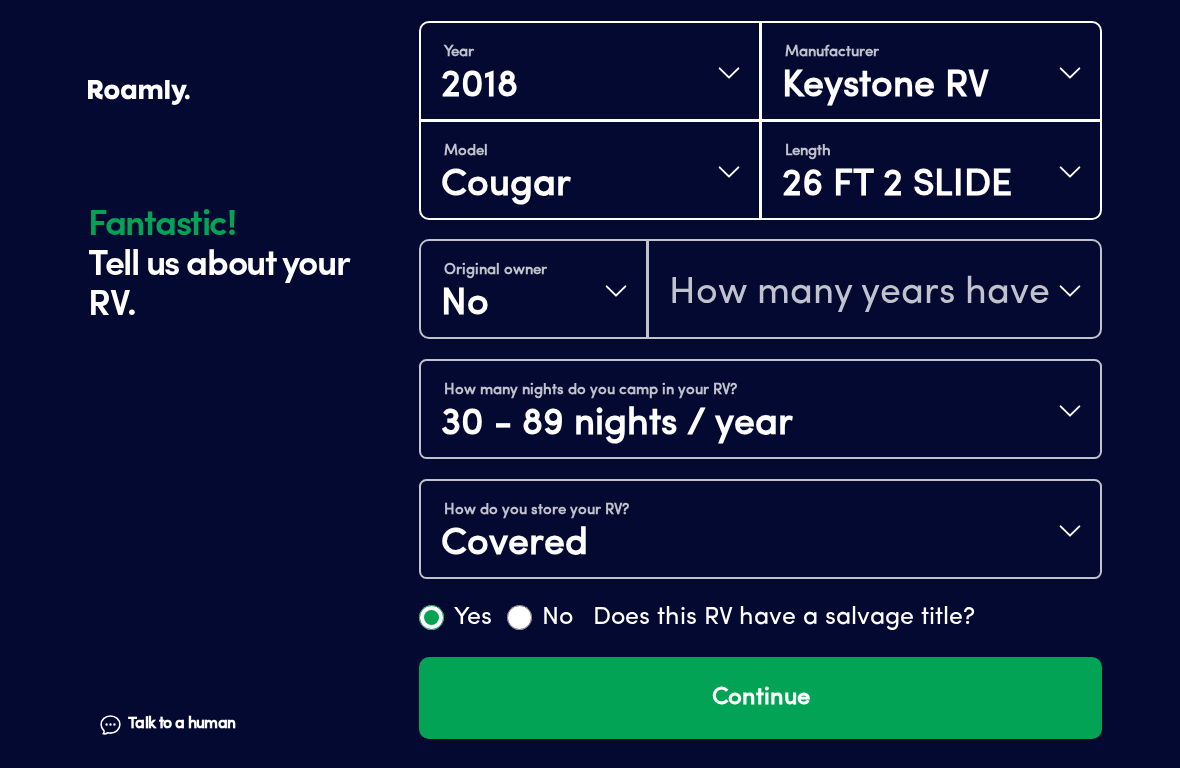 click on "How do you store your RV? Covered" at bounding box center (760, 531) 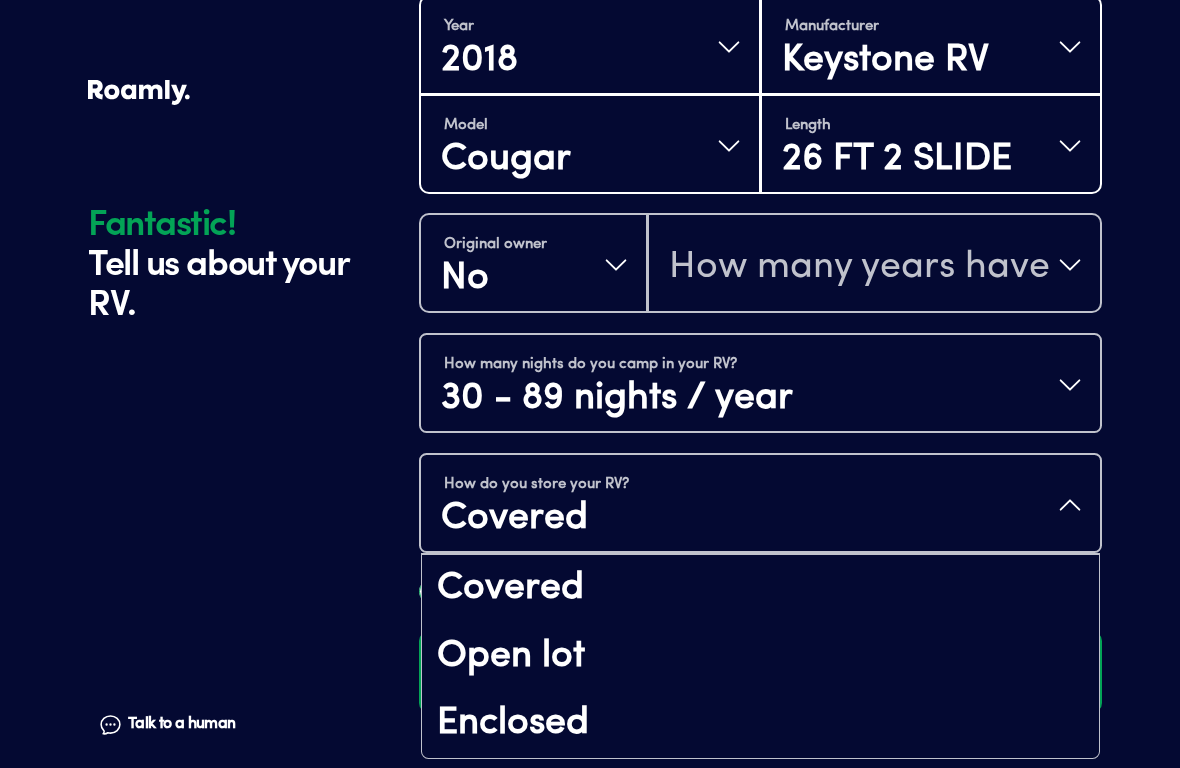 scroll, scrollTop: 25, scrollLeft: 0, axis: vertical 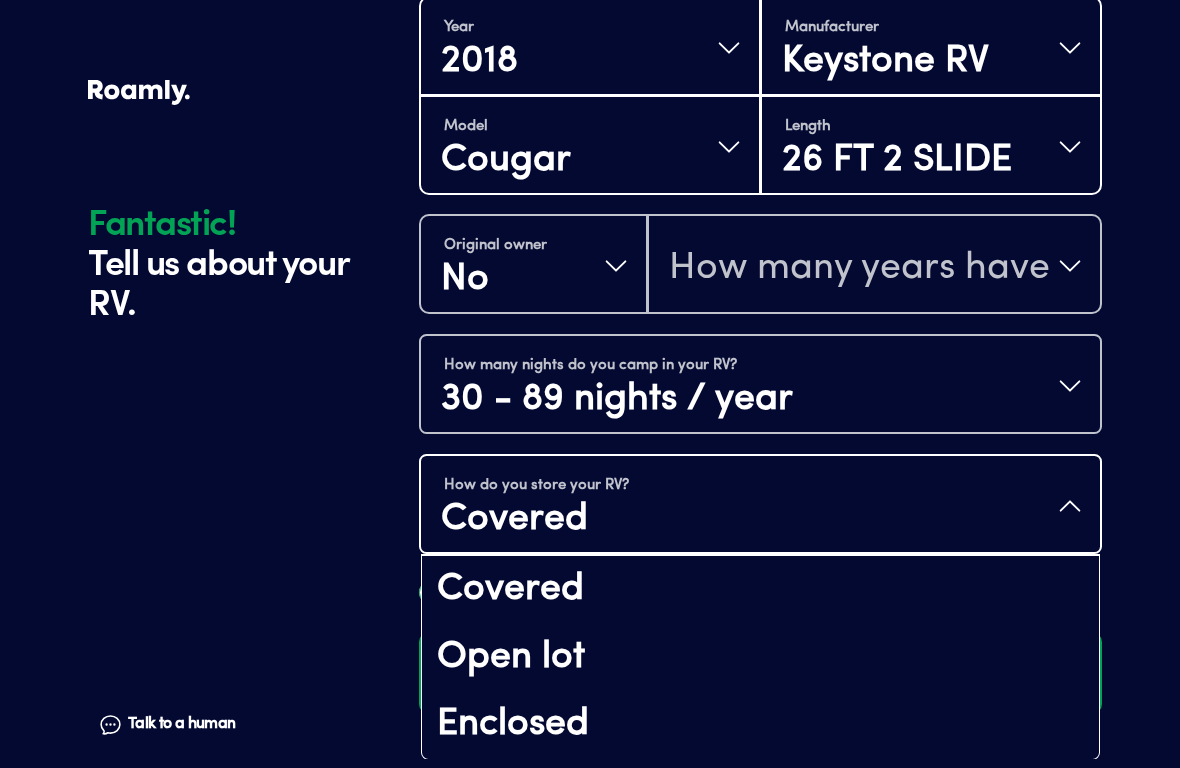 click on "Enclosed" at bounding box center [760, 725] 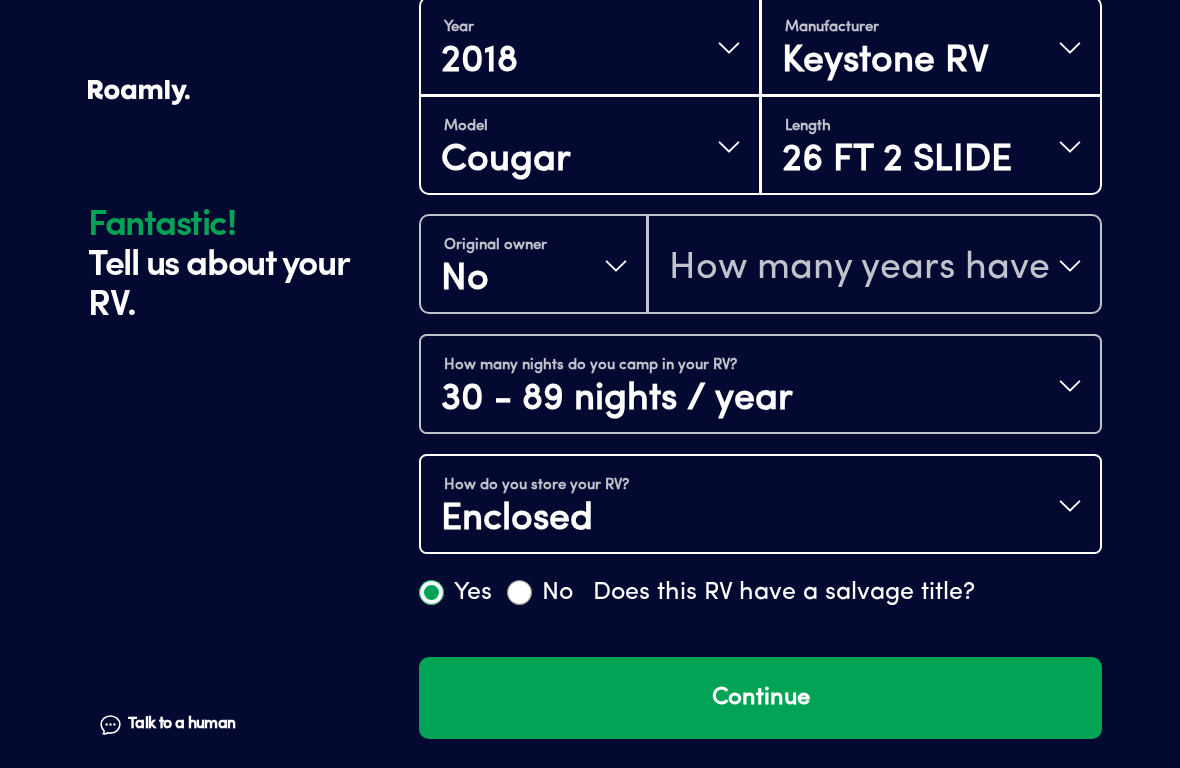 scroll, scrollTop: 0, scrollLeft: 0, axis: both 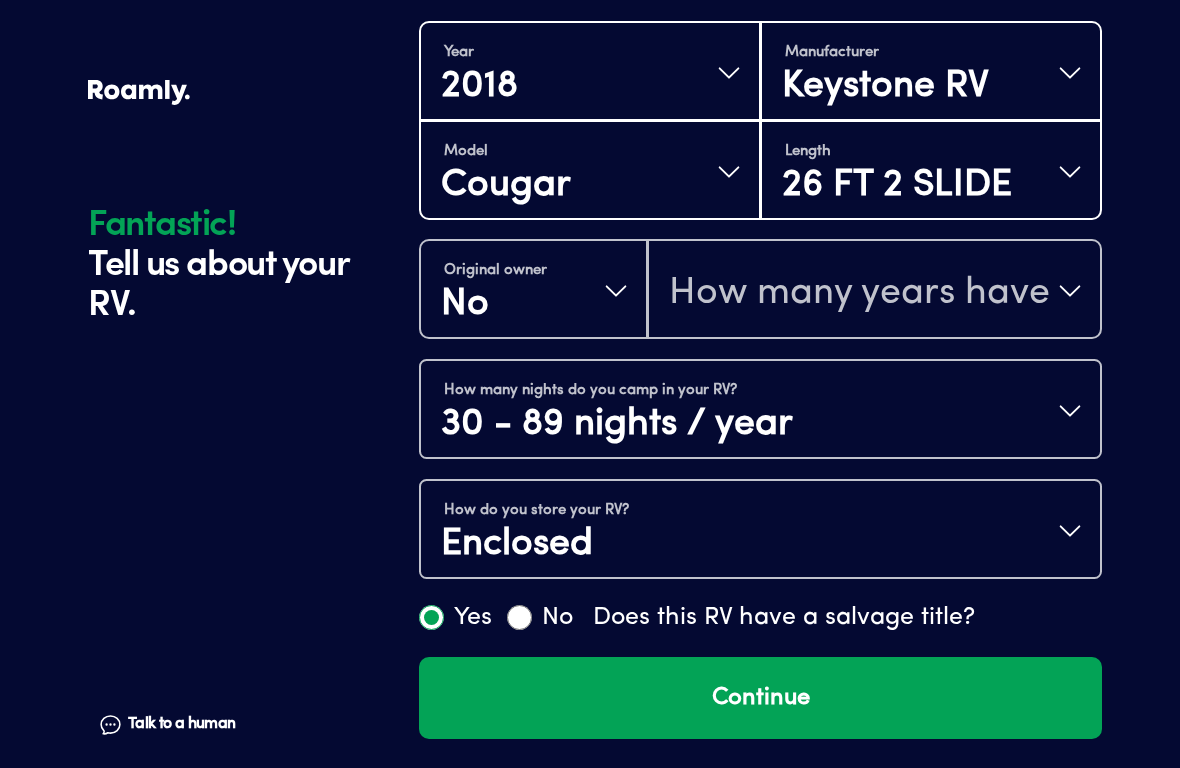 click on "How do you store your RV? Enclosed" at bounding box center [760, 531] 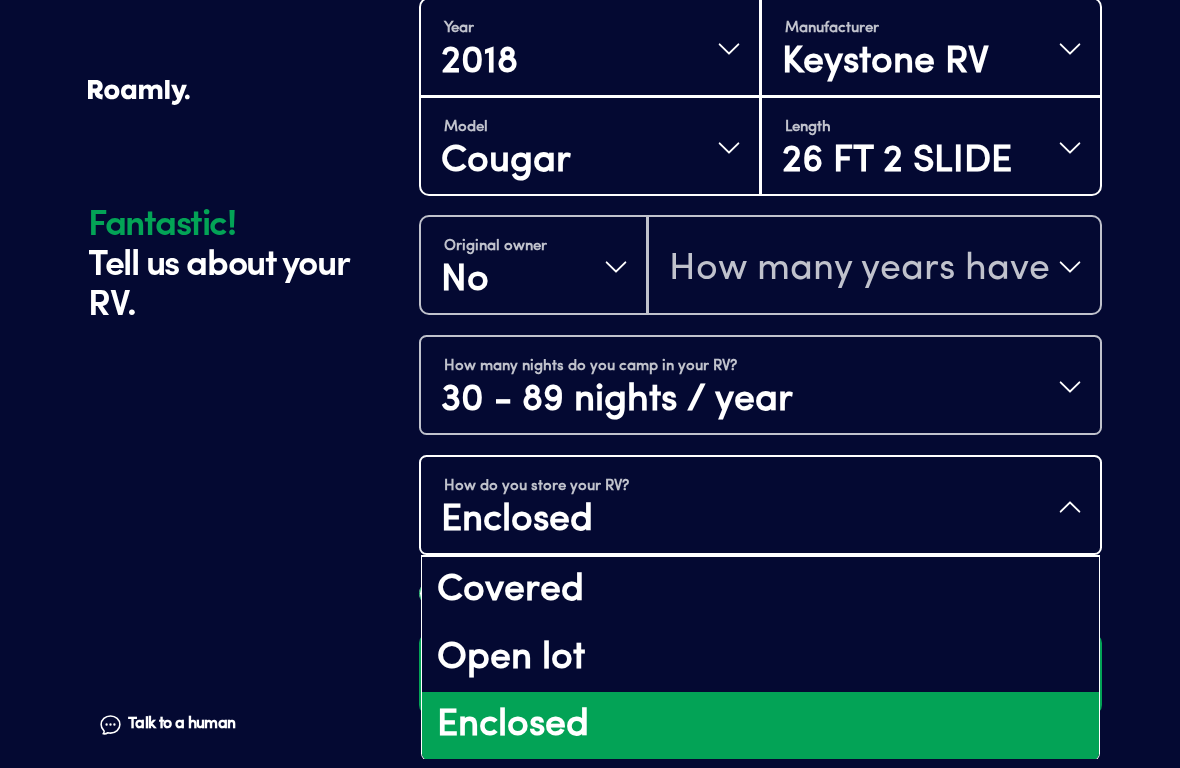 click on "Open lot" at bounding box center [760, 659] 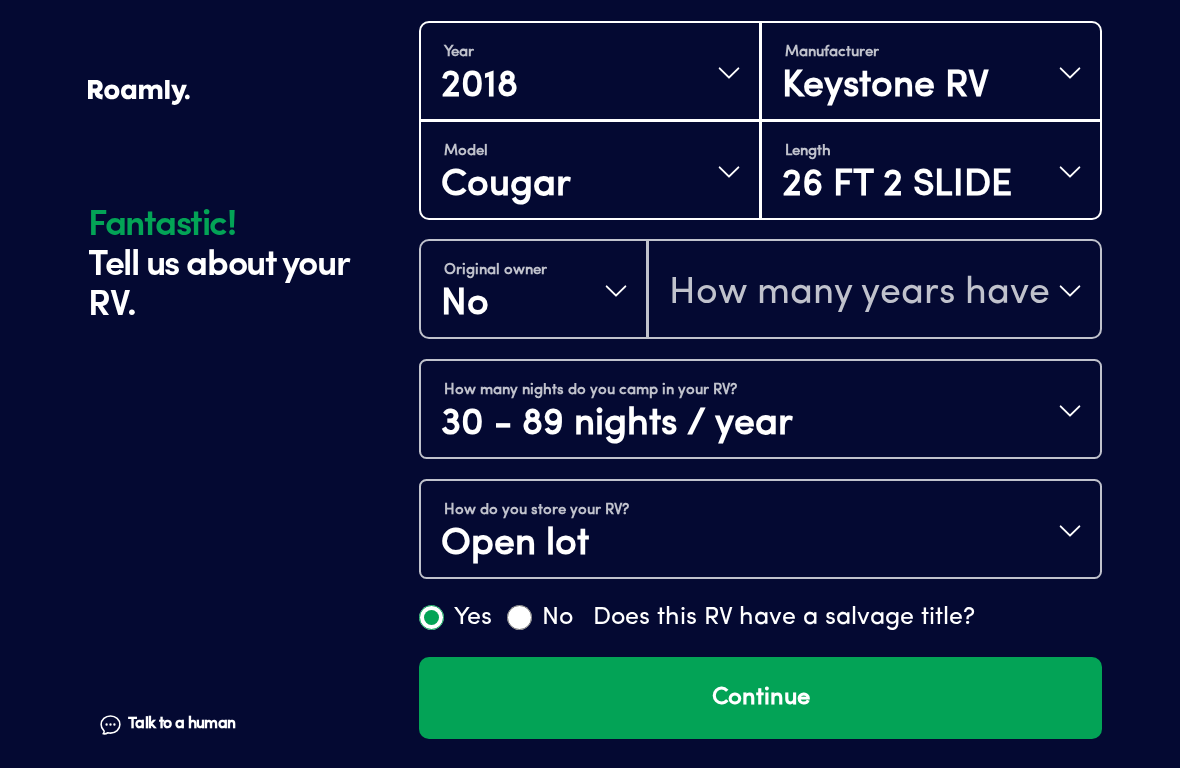 click on "Continue" at bounding box center [760, 698] 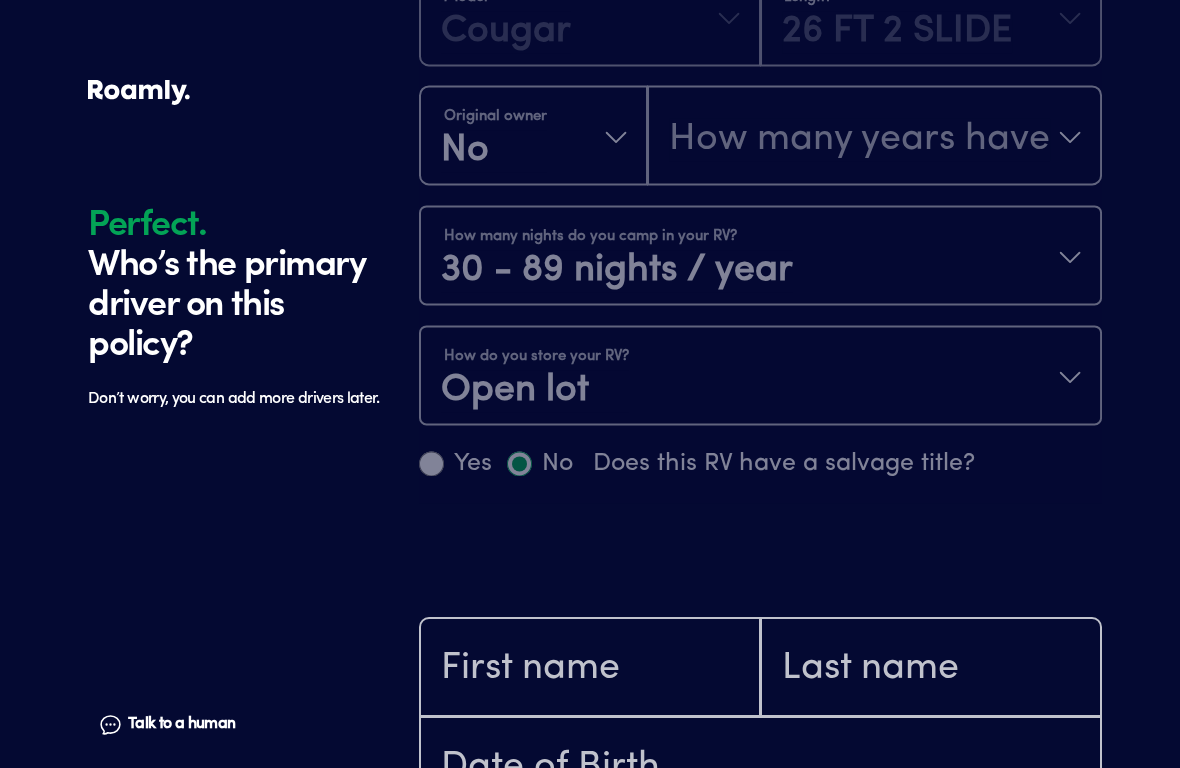 scroll, scrollTop: 1384, scrollLeft: 0, axis: vertical 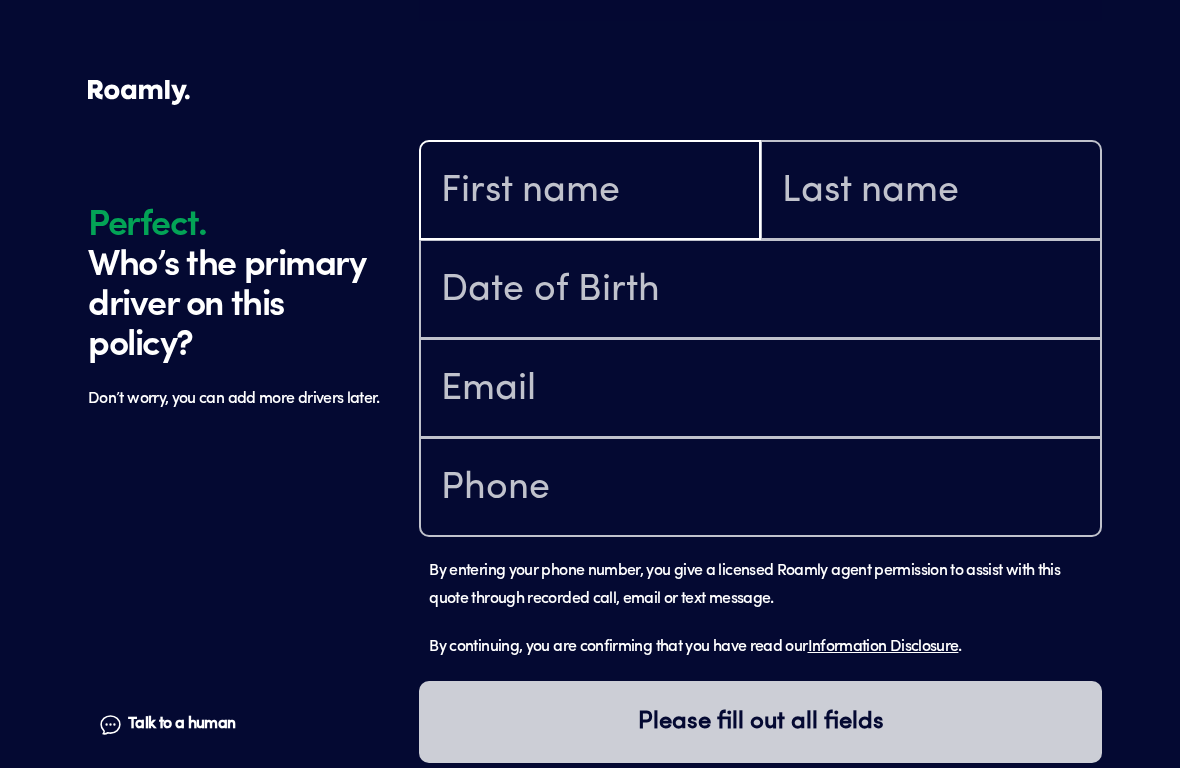 click at bounding box center [590, 192] 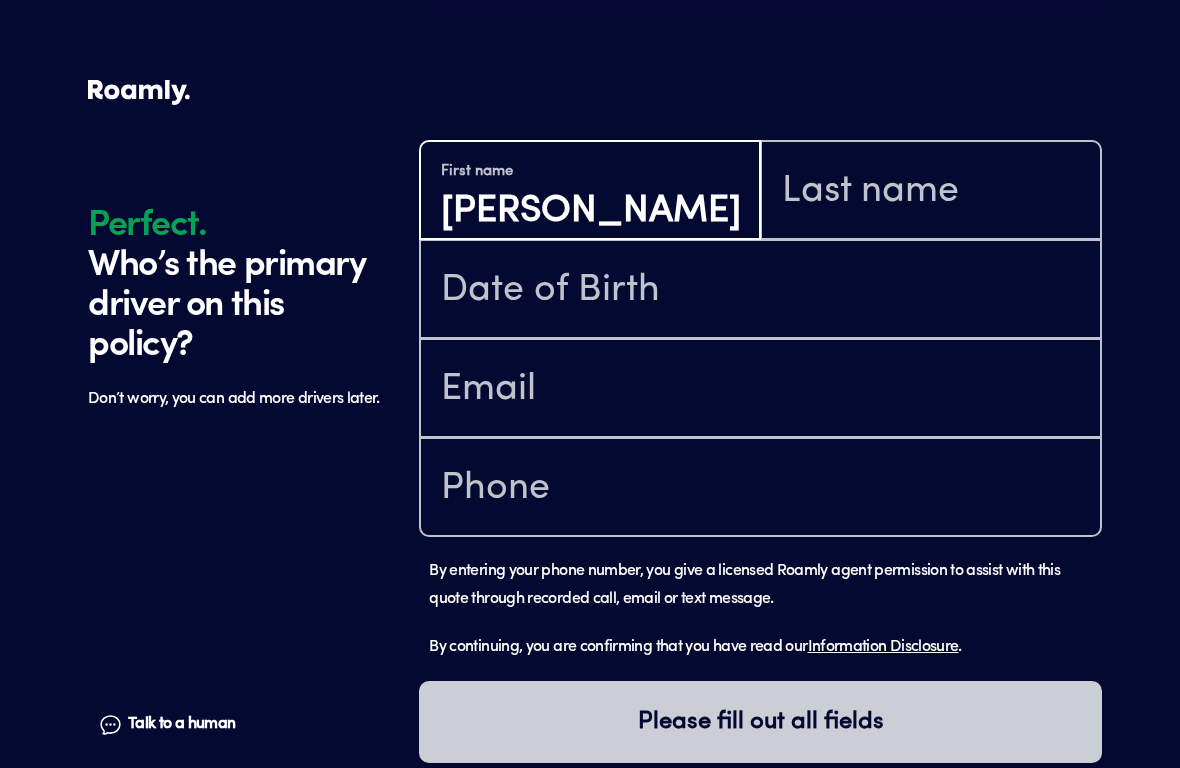 type on "[PERSON_NAME]" 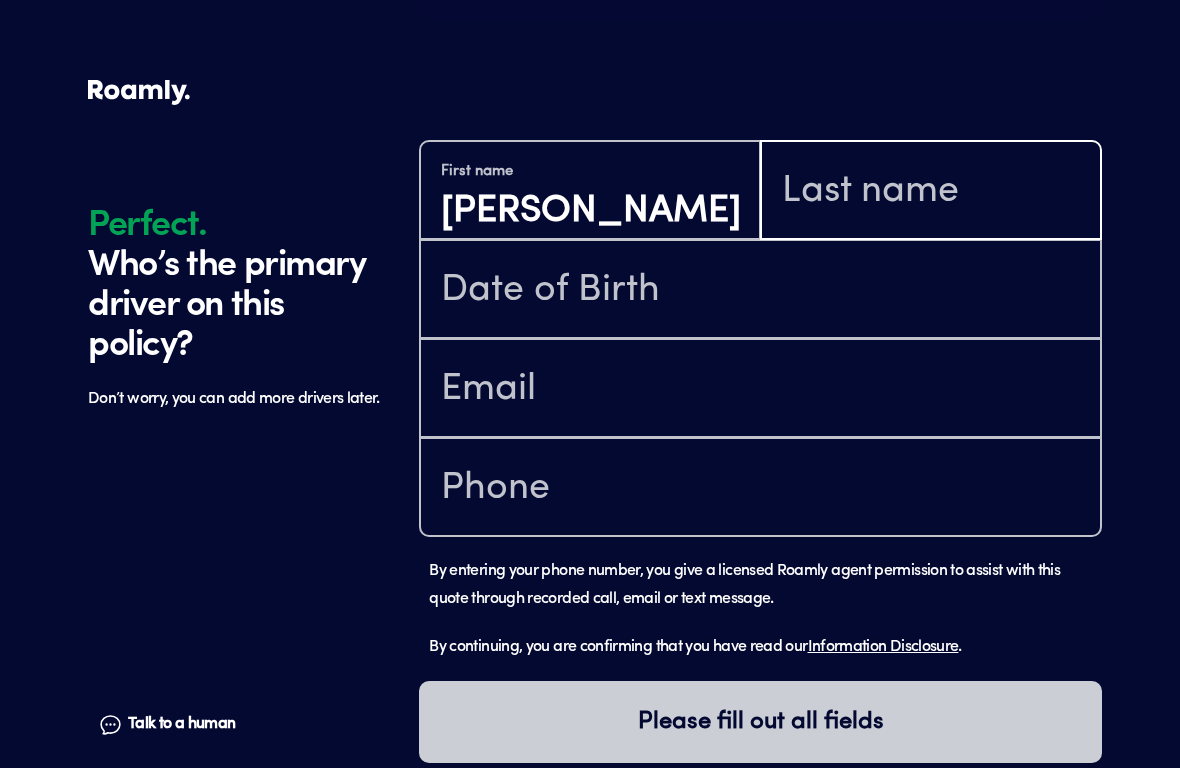 click at bounding box center (931, 192) 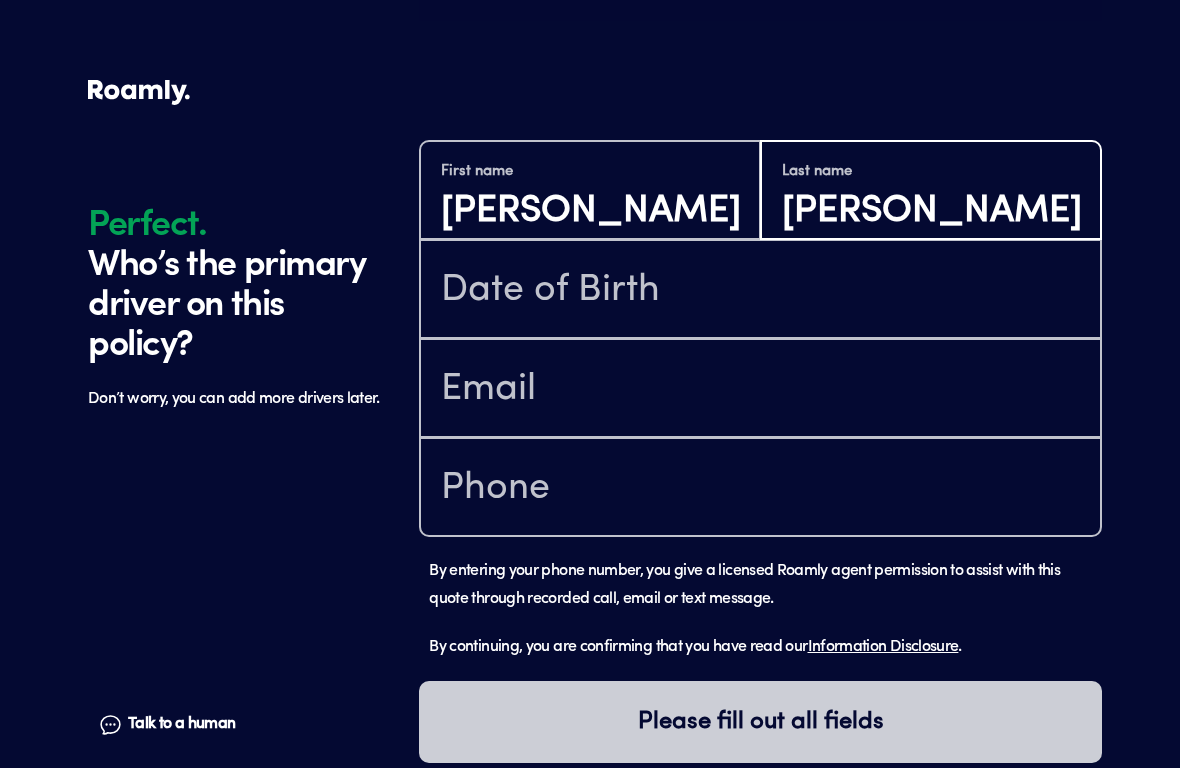 type on "[PERSON_NAME]" 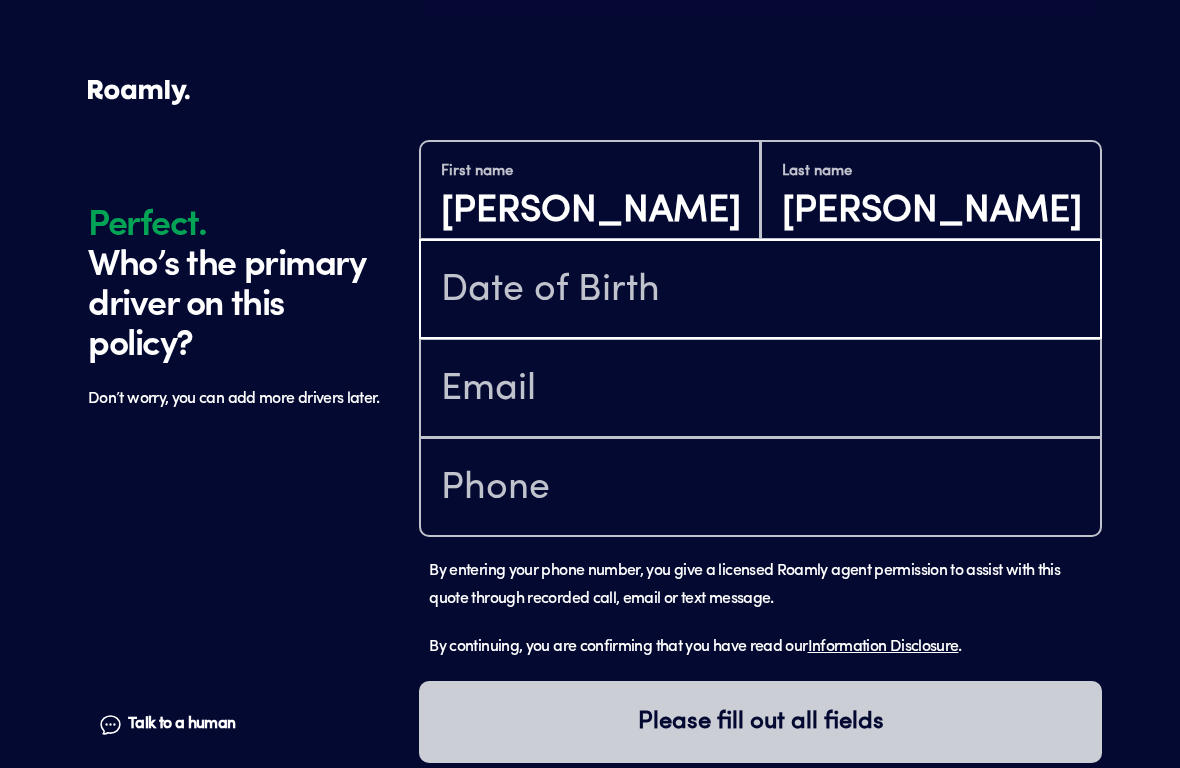 click at bounding box center [760, 291] 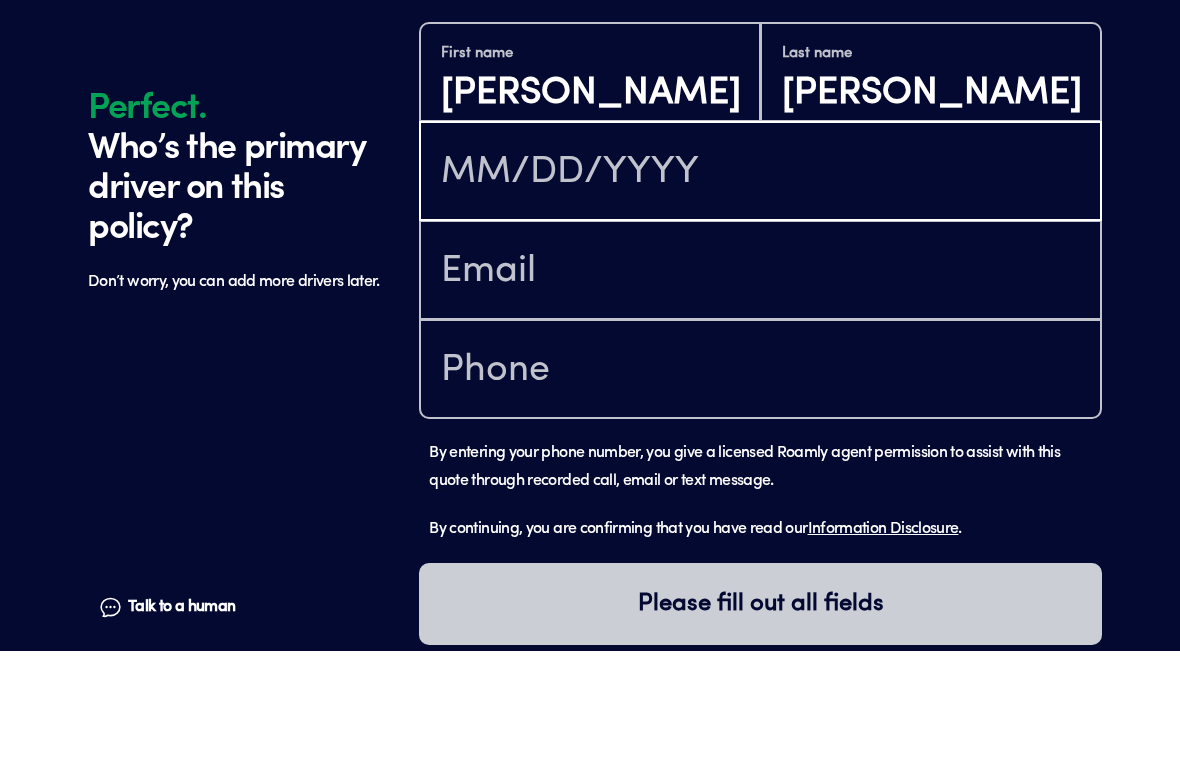 click at bounding box center [760, 291] 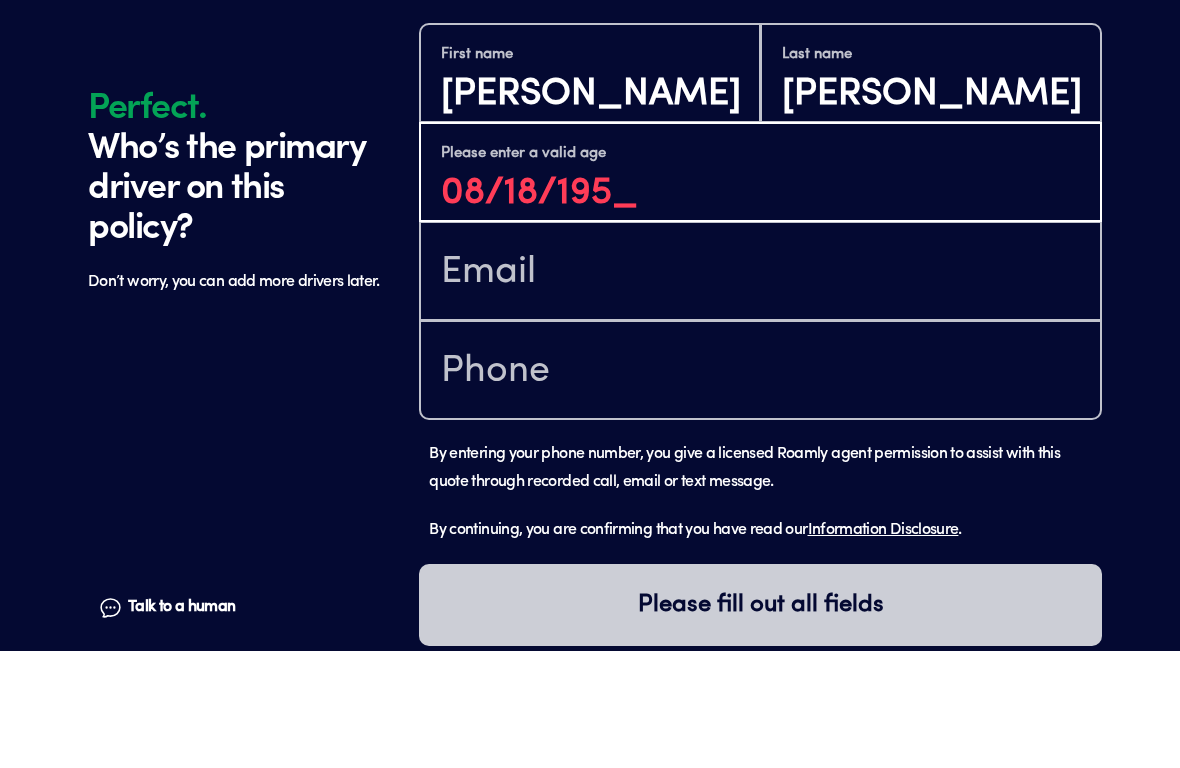 type on "[DATE]" 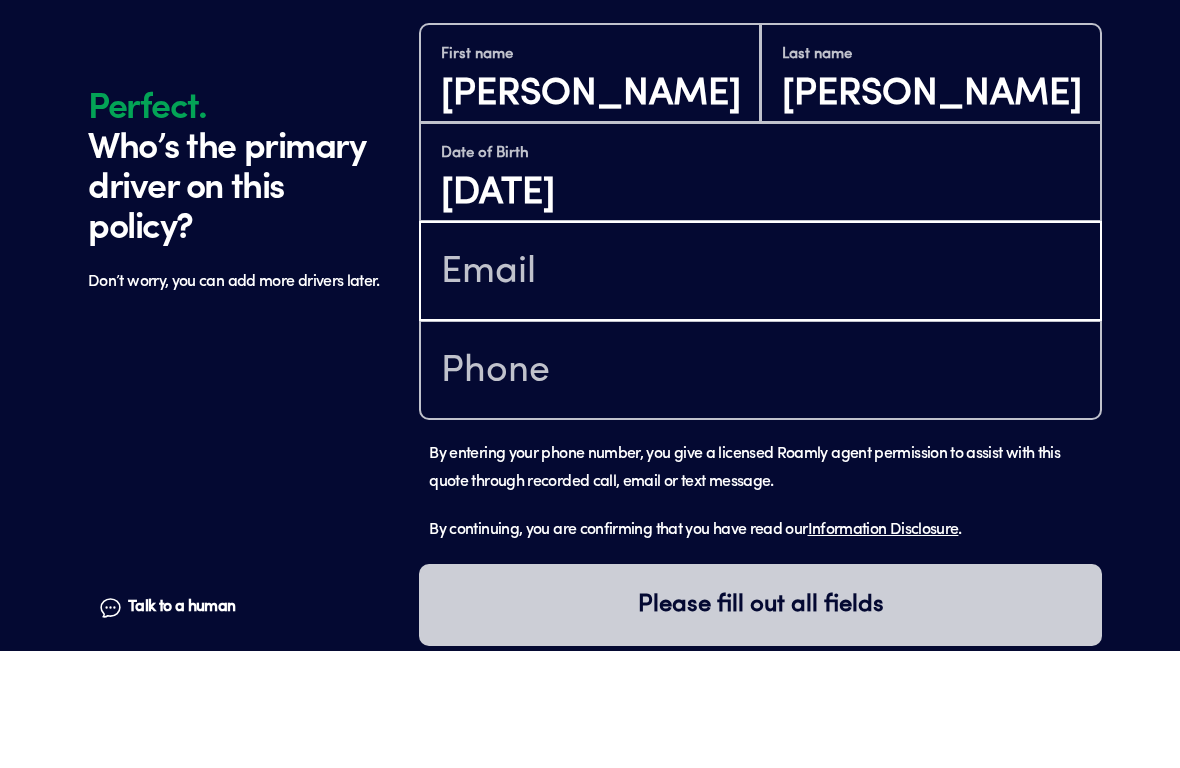 click at bounding box center (760, 390) 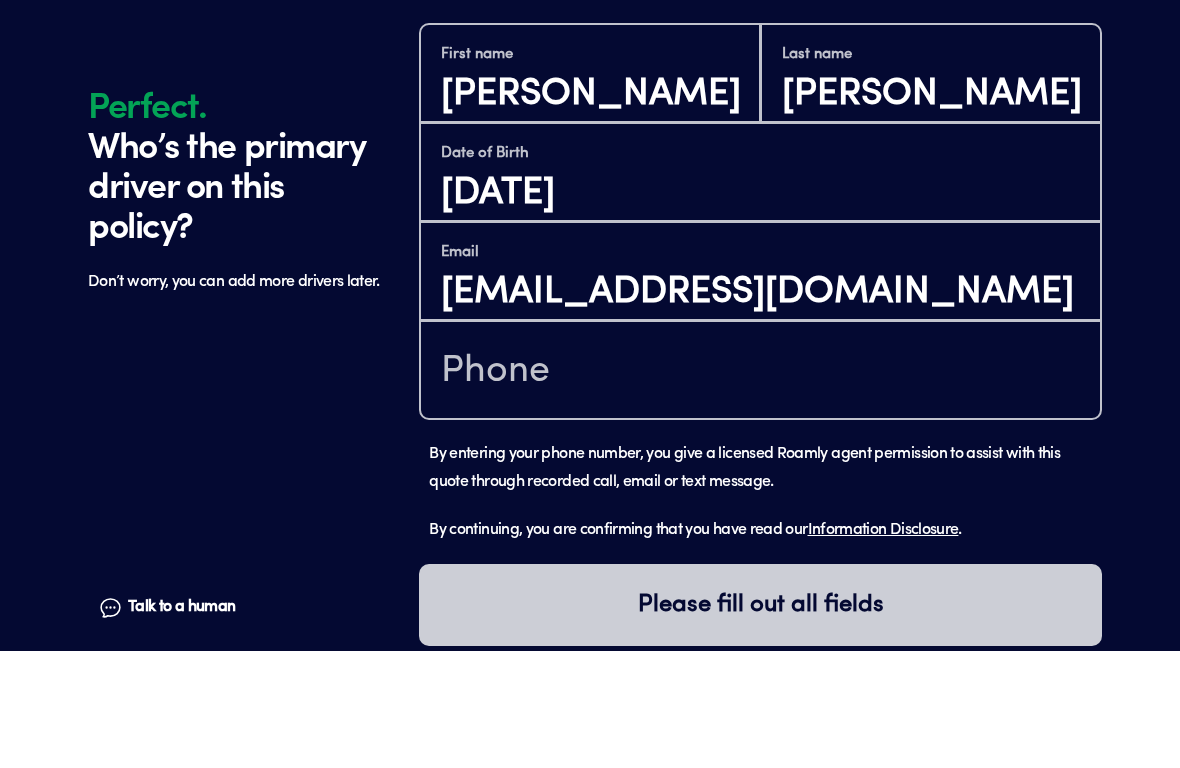 scroll, scrollTop: 1408, scrollLeft: 0, axis: vertical 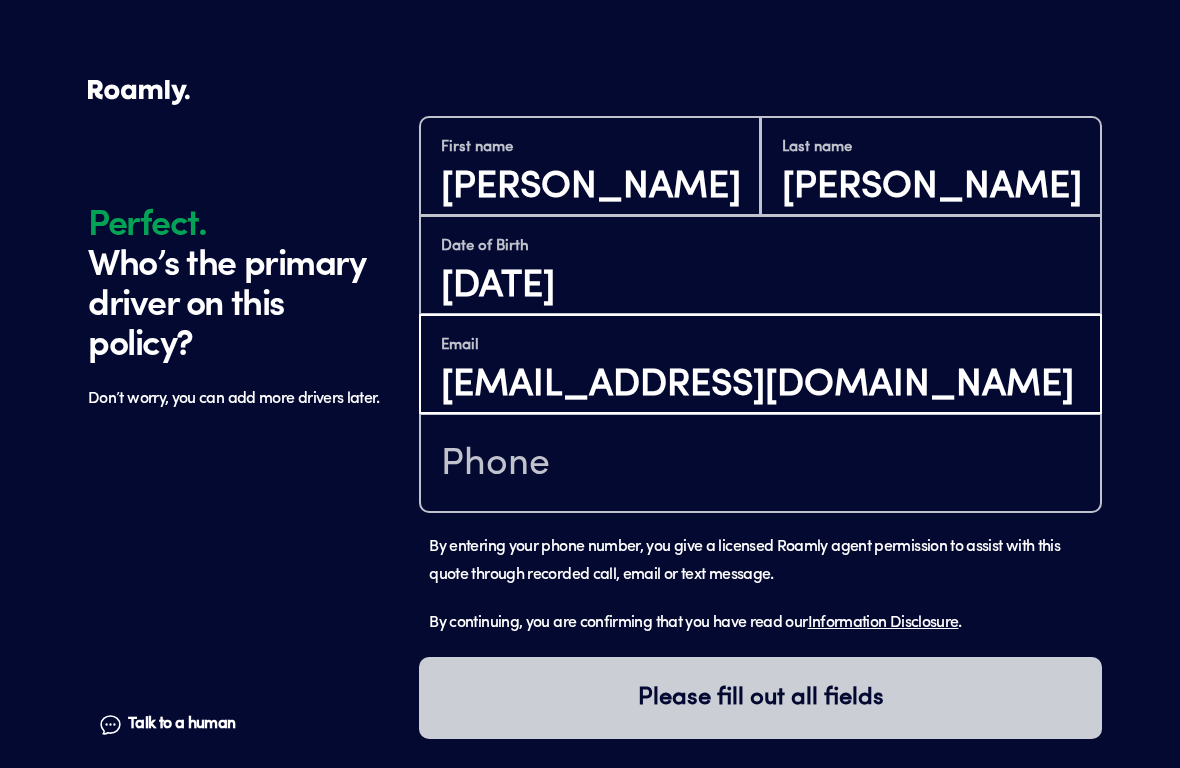 type on "[EMAIL_ADDRESS][DOMAIN_NAME]" 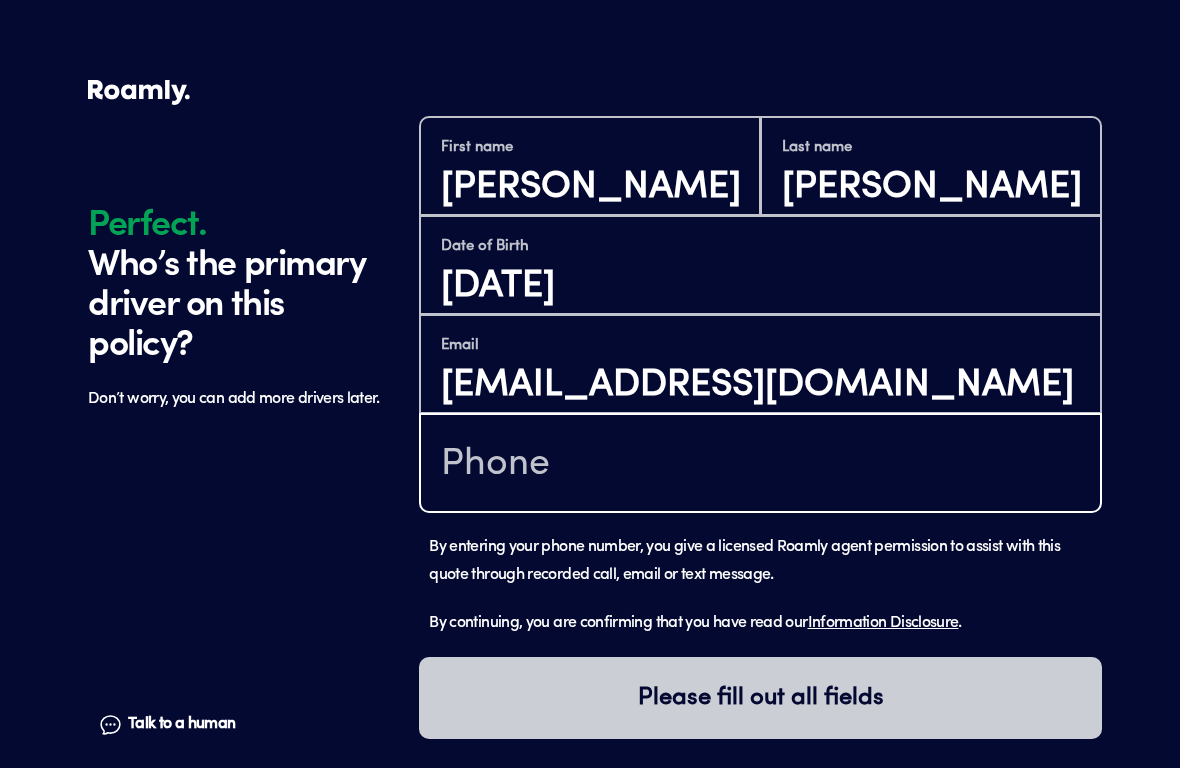 click at bounding box center [760, 465] 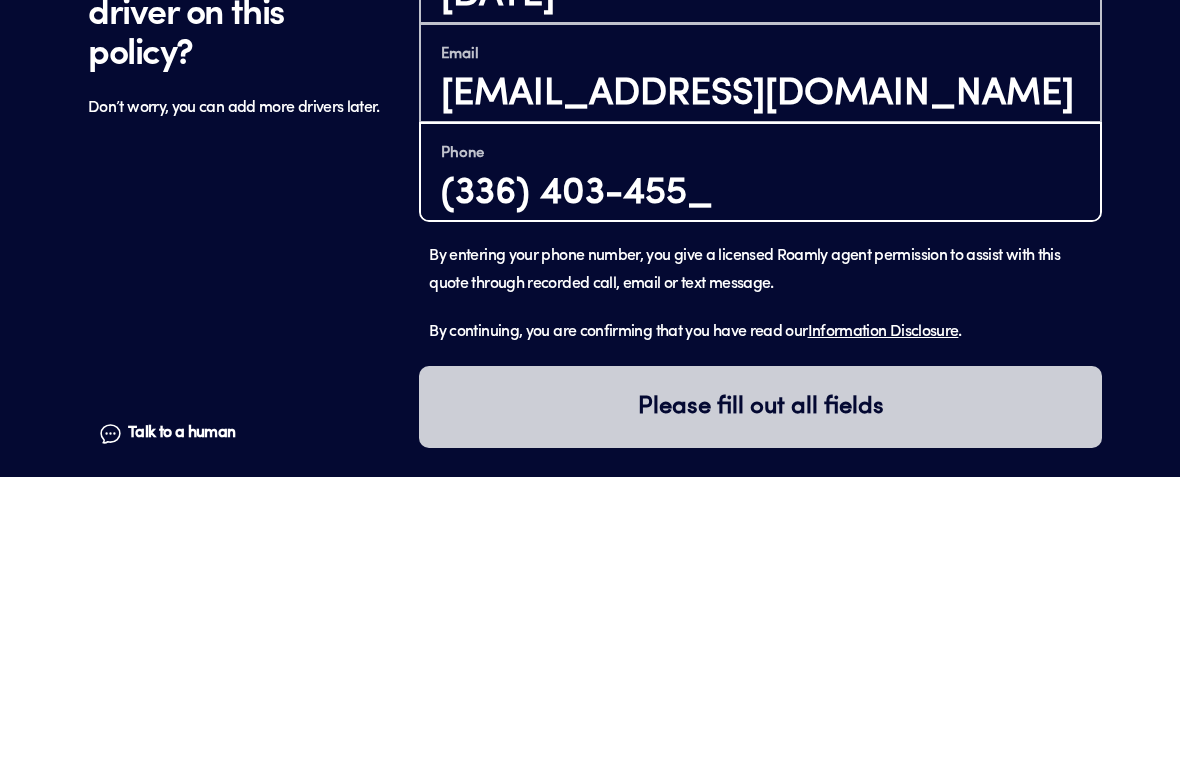 type on "[PHONE_NUMBER]" 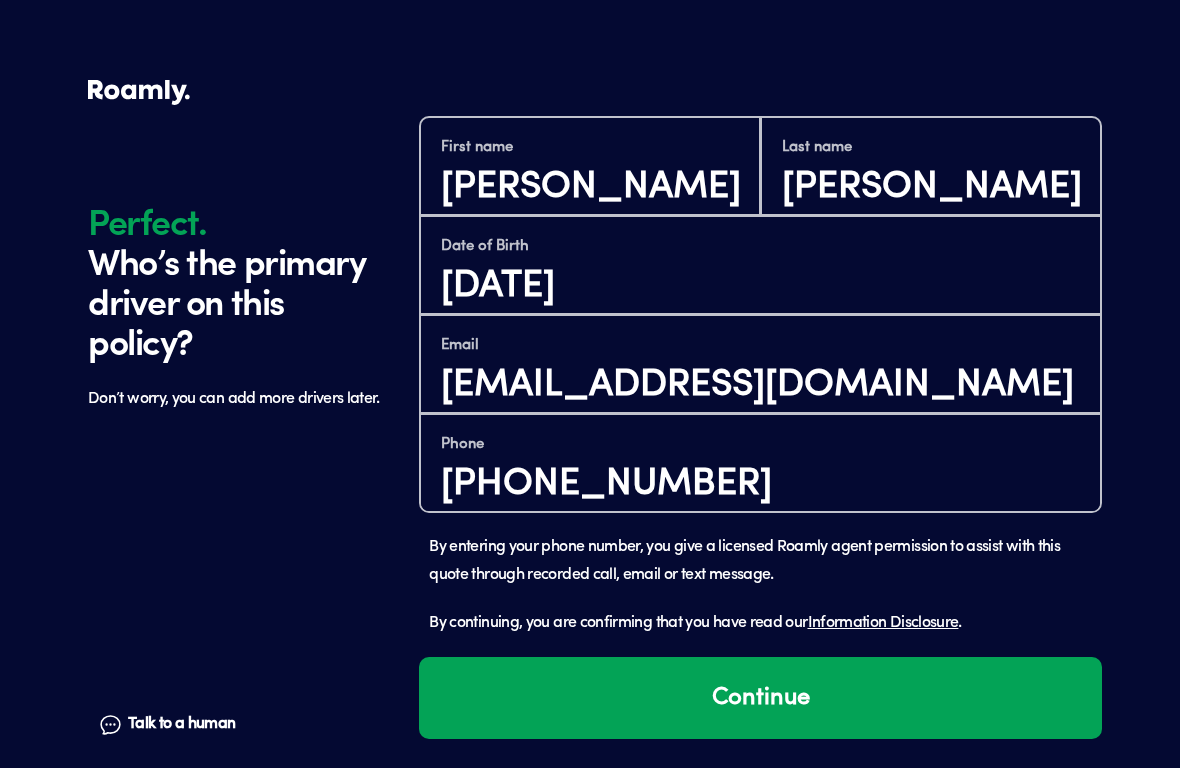 click on "Continue" at bounding box center (760, 698) 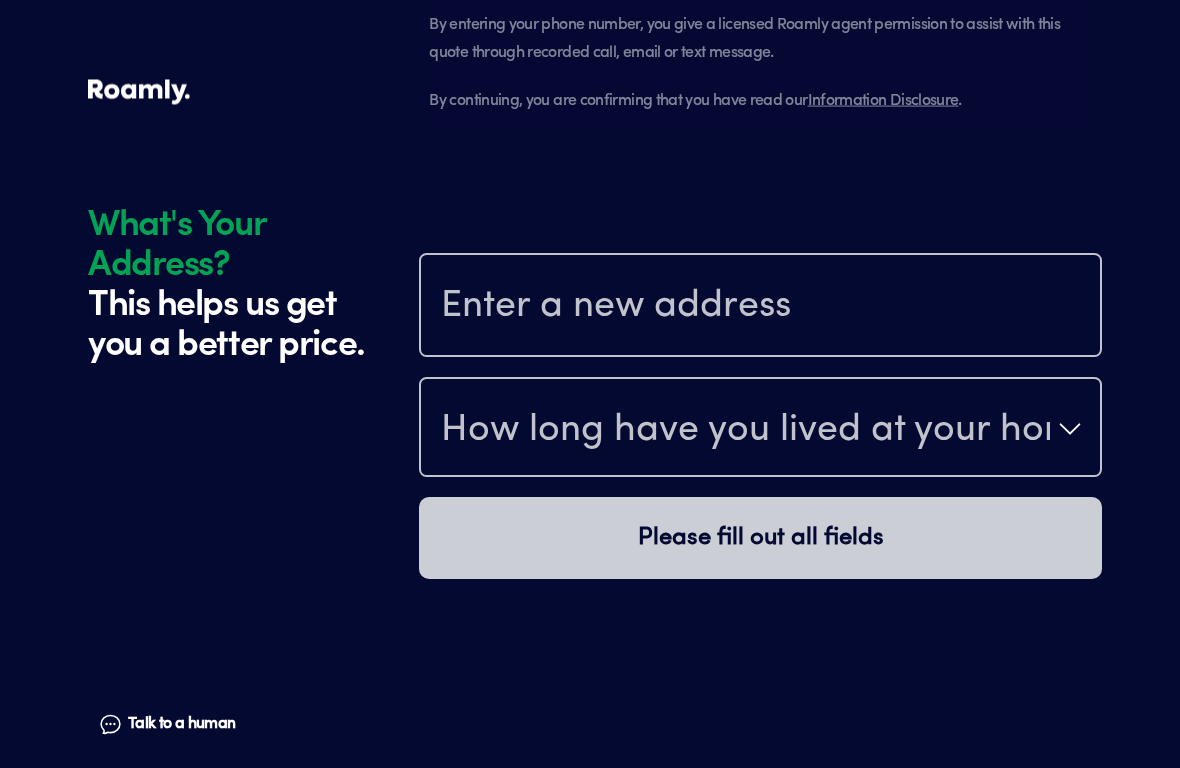 scroll, scrollTop: 2060, scrollLeft: 0, axis: vertical 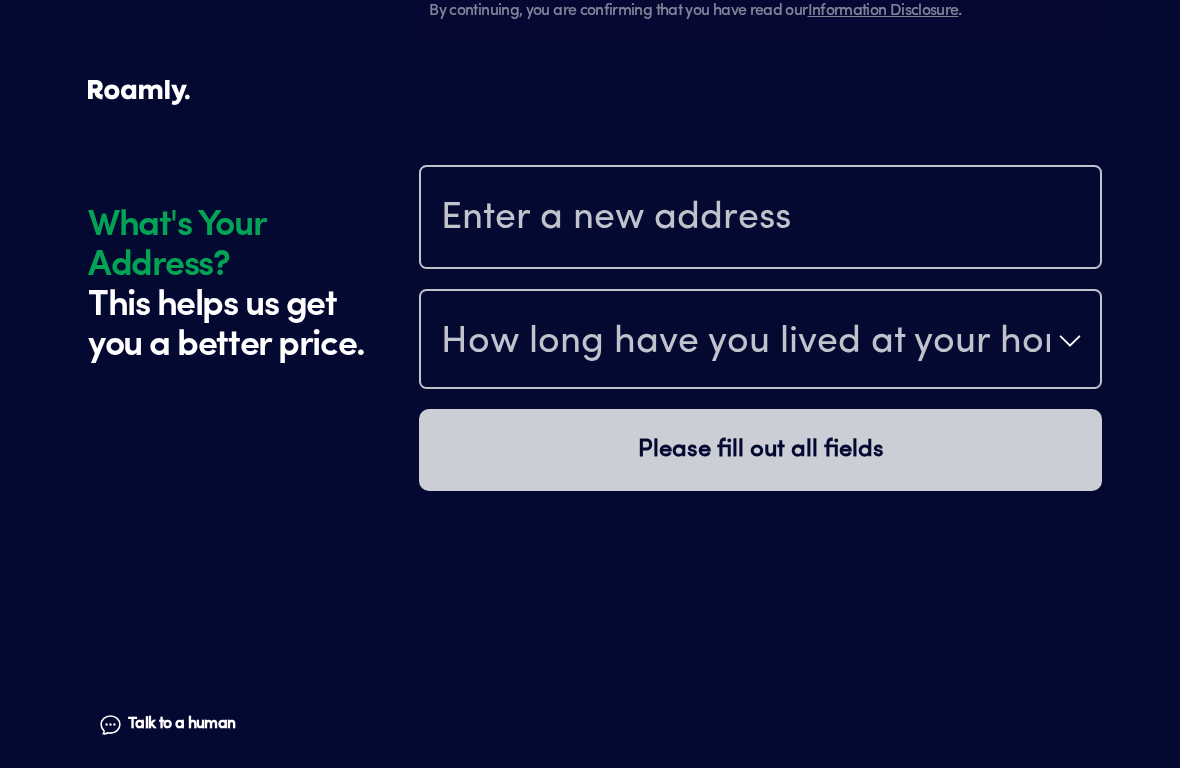 click at bounding box center (760, 219) 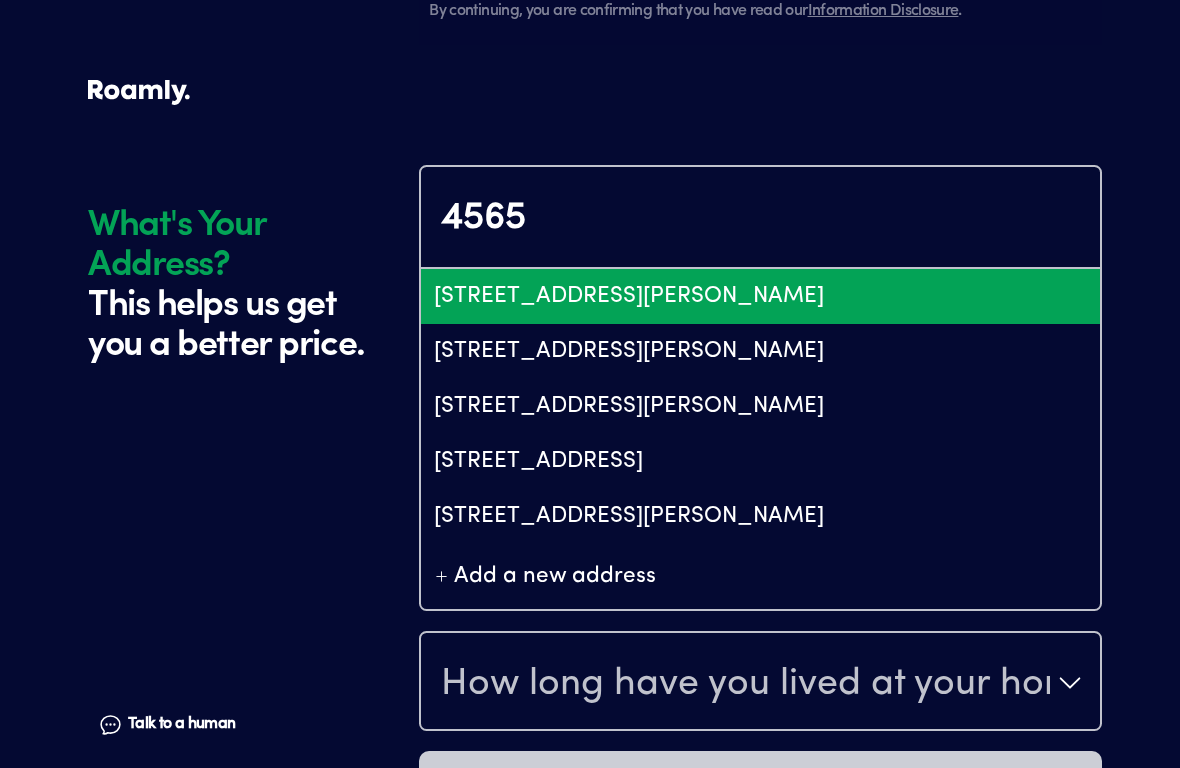 click on "[STREET_ADDRESS][PERSON_NAME]" at bounding box center (760, 296) 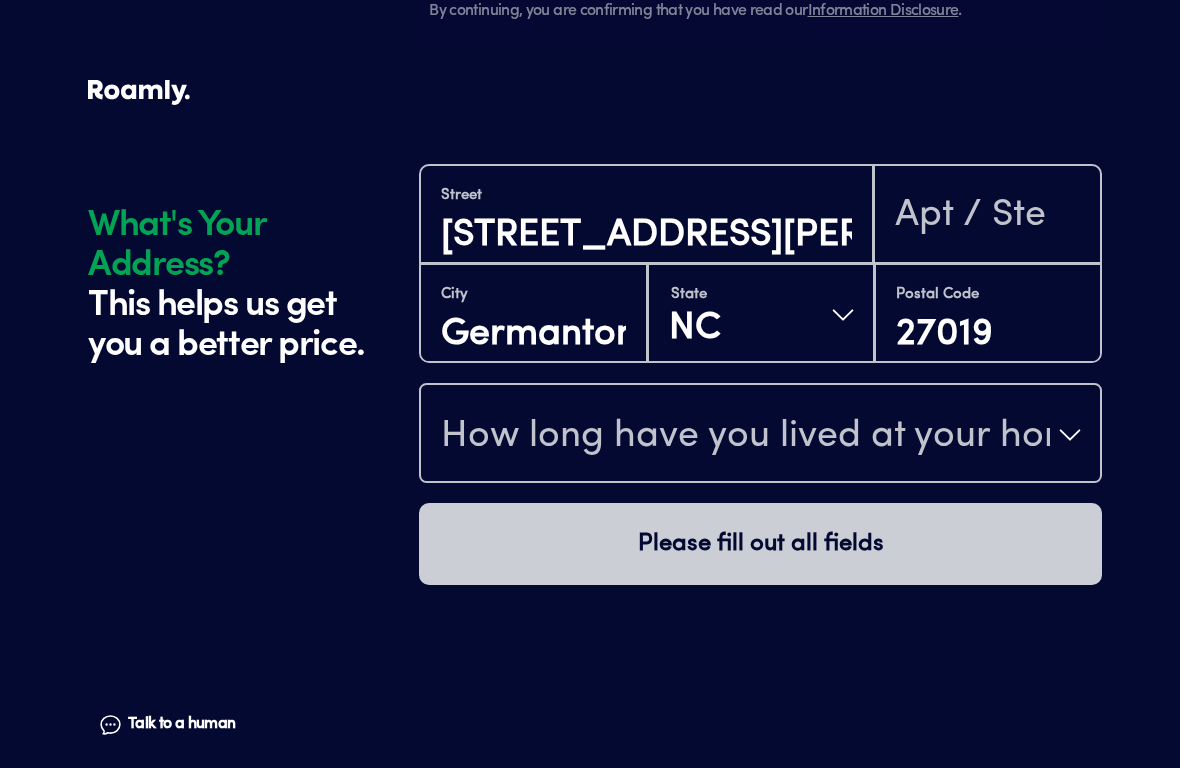 click on "How long have you lived at your home address?" at bounding box center [760, 435] 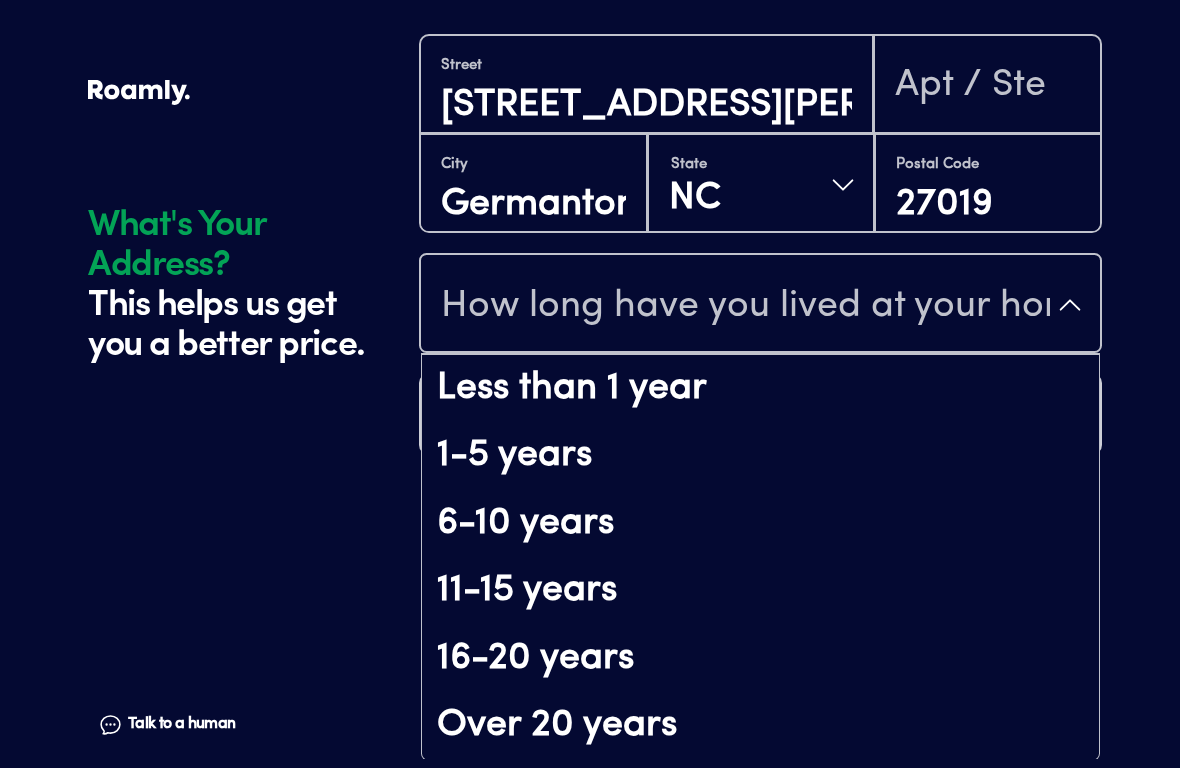 scroll, scrollTop: 129, scrollLeft: 0, axis: vertical 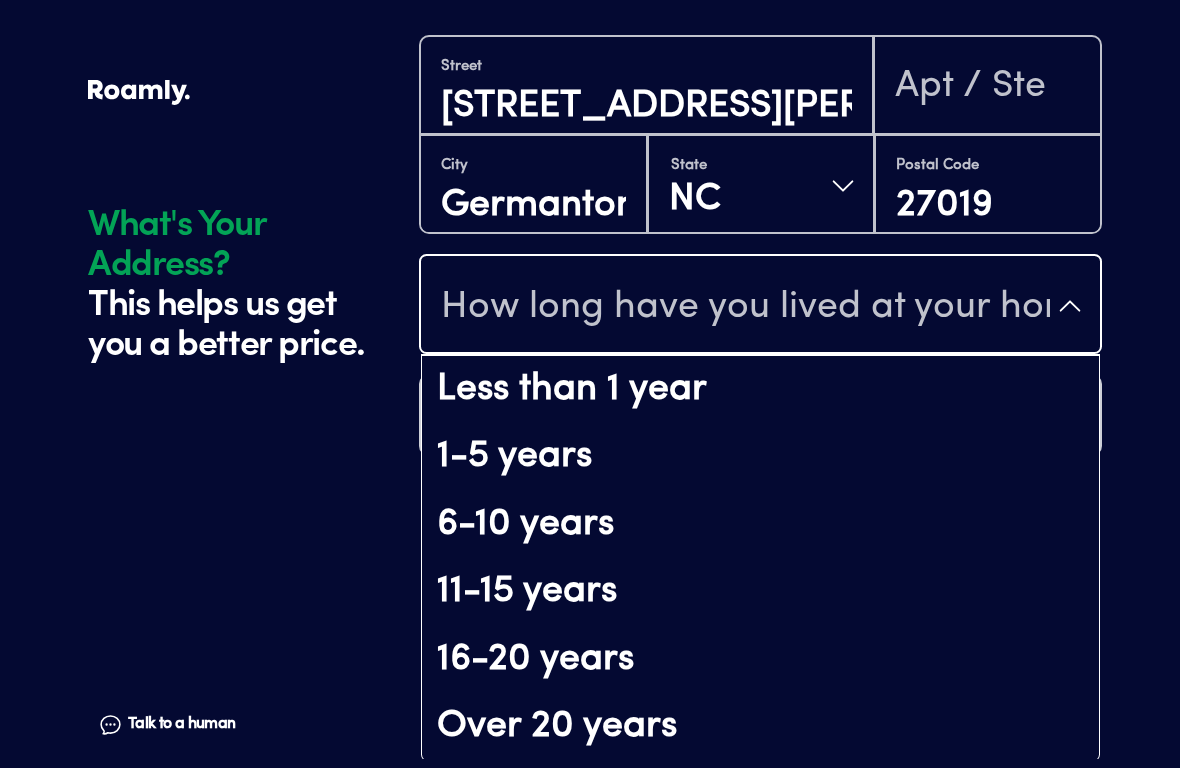 click on "Over 20 years" at bounding box center (760, 727) 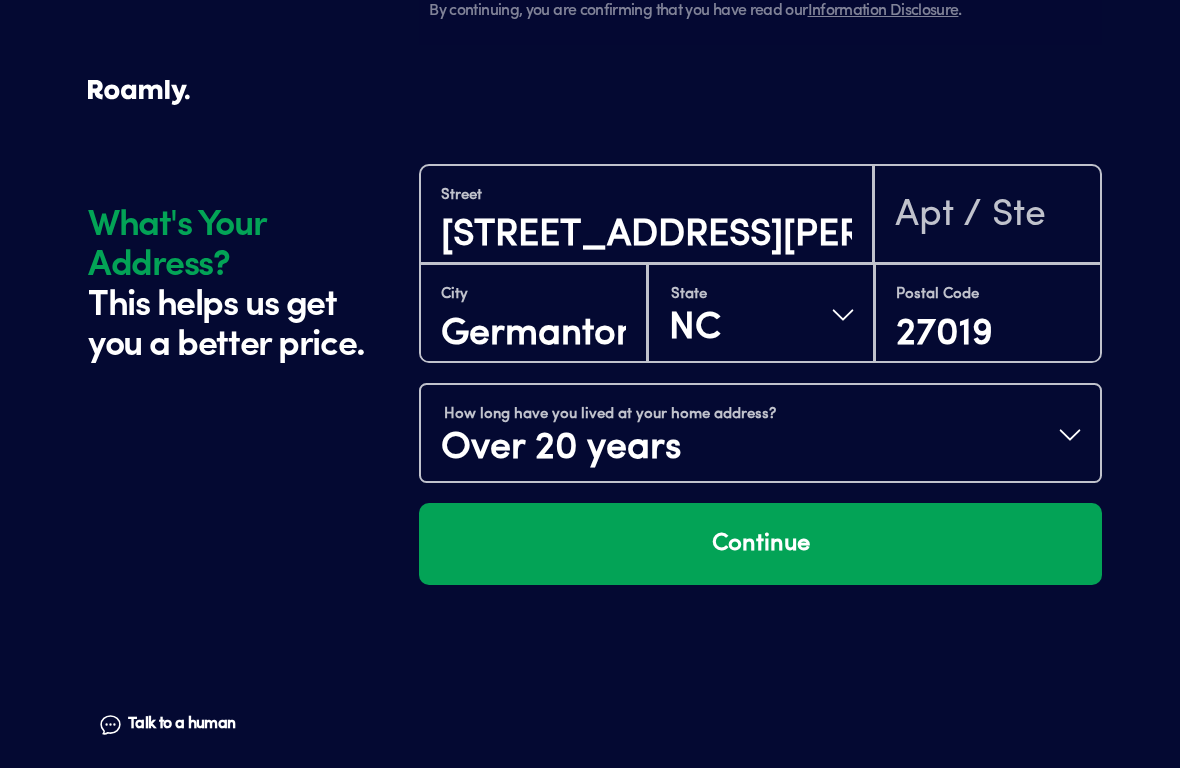click on "Continue" at bounding box center (760, 544) 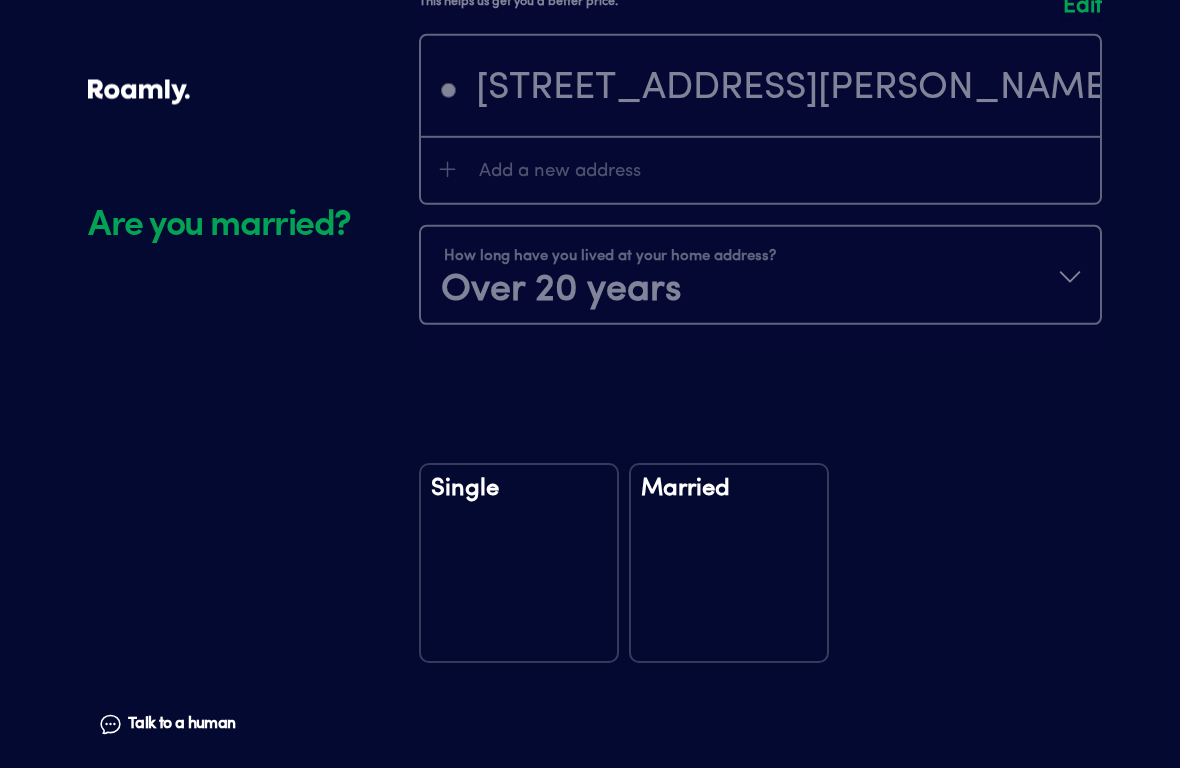 scroll, scrollTop: 2531, scrollLeft: 0, axis: vertical 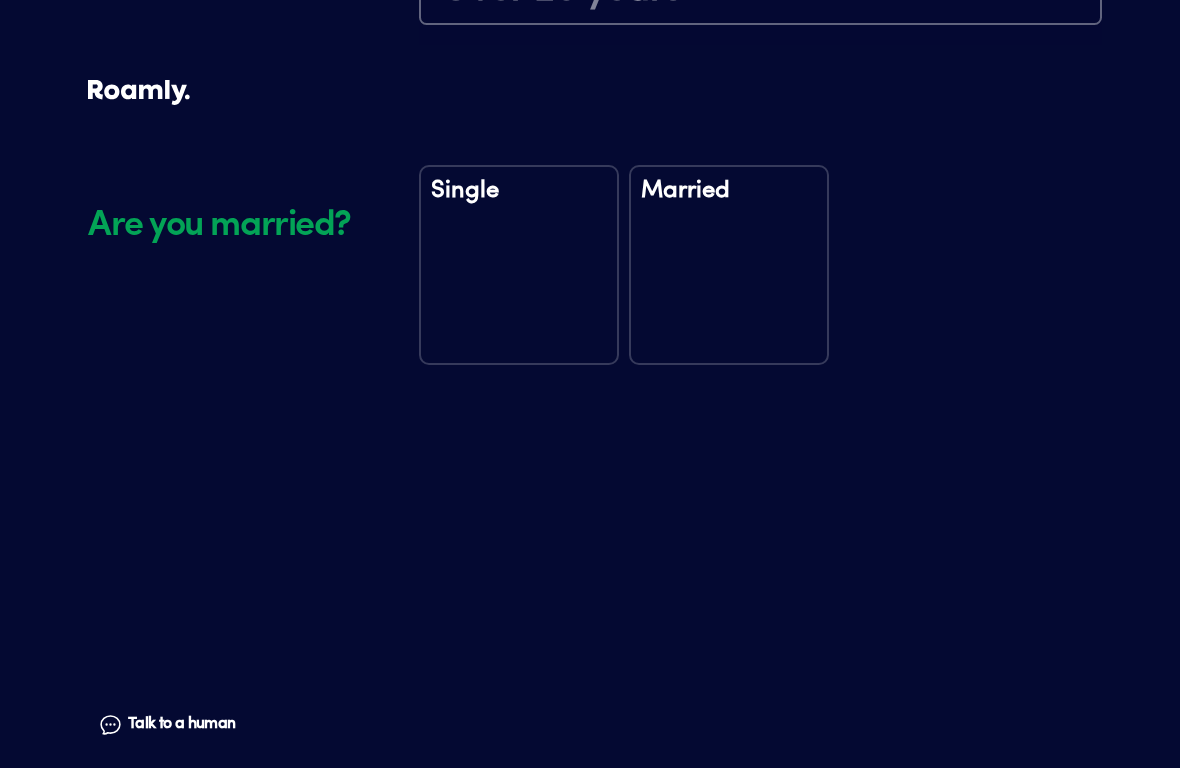 click on "Single" at bounding box center [519, 265] 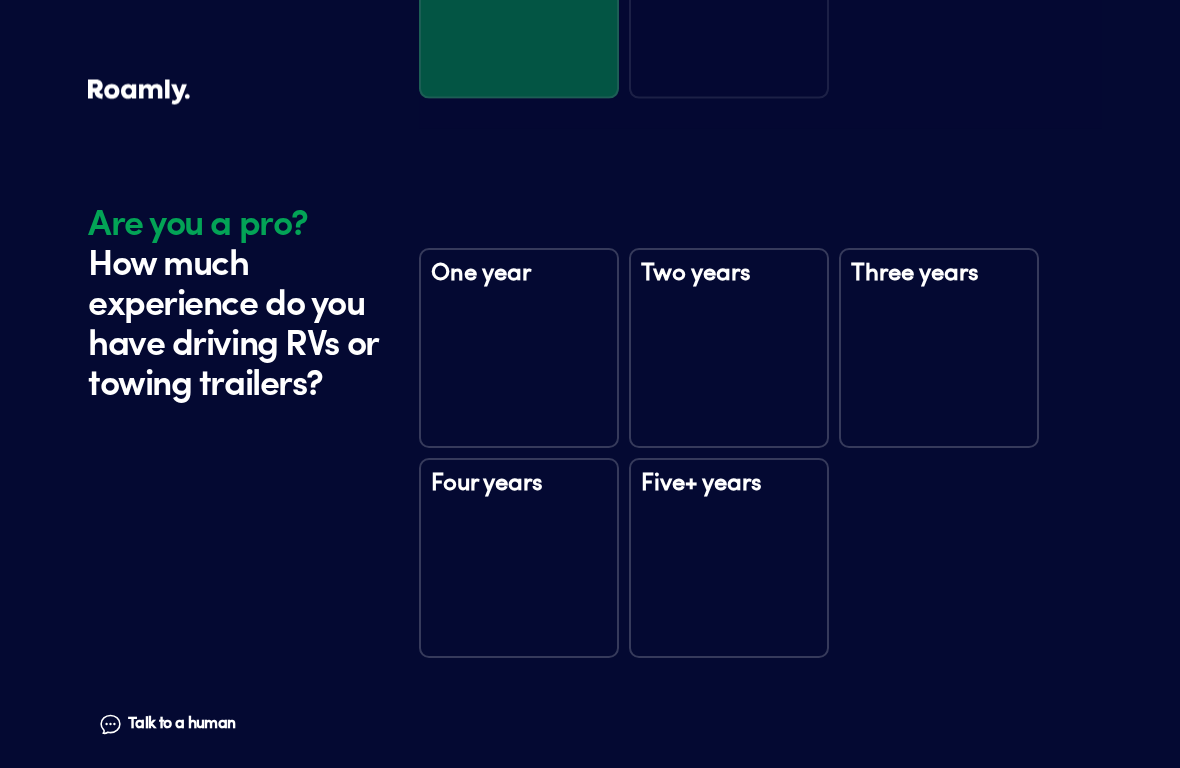 scroll, scrollTop: 2921, scrollLeft: 0, axis: vertical 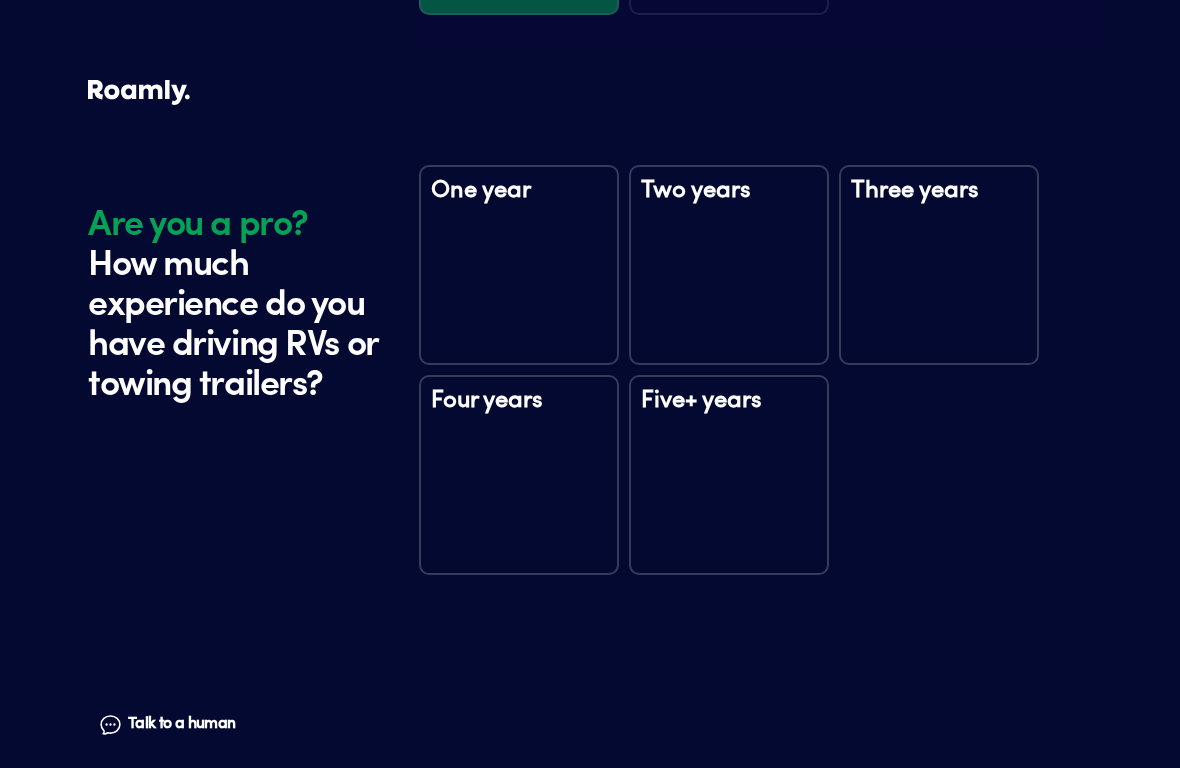 click on "Four years" at bounding box center [519, 475] 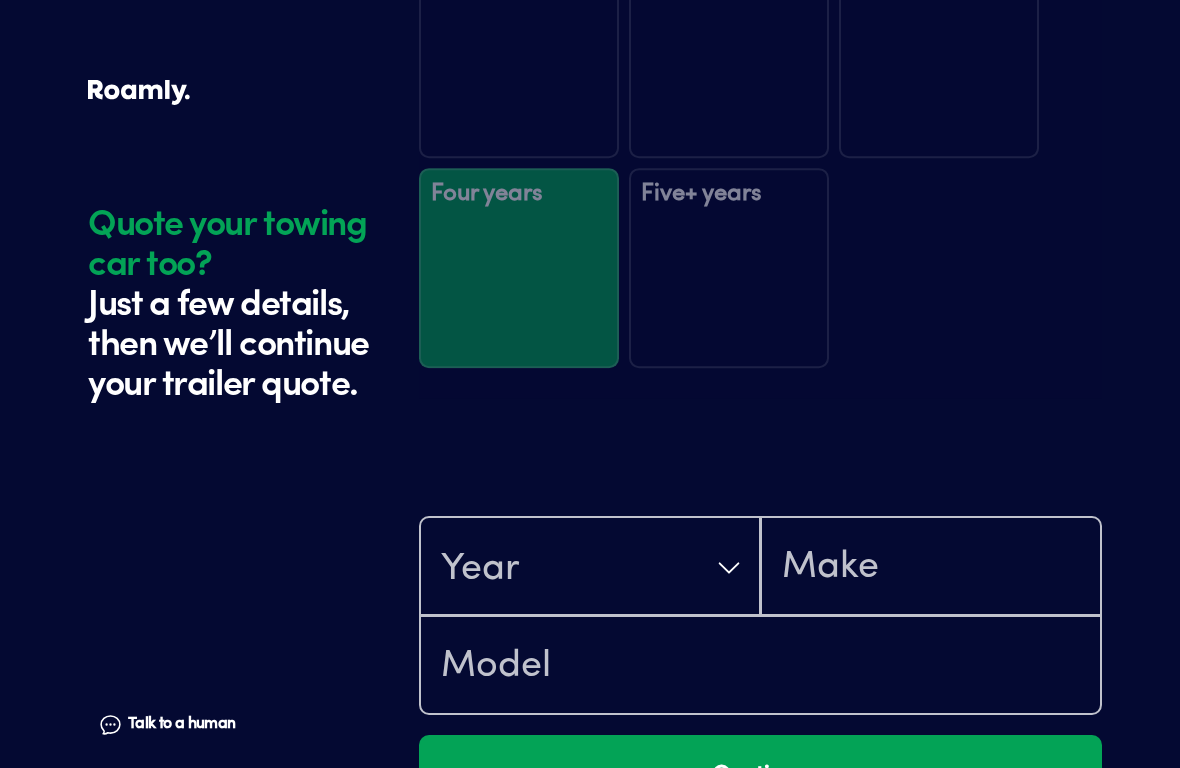 scroll, scrollTop: 3521, scrollLeft: 0, axis: vertical 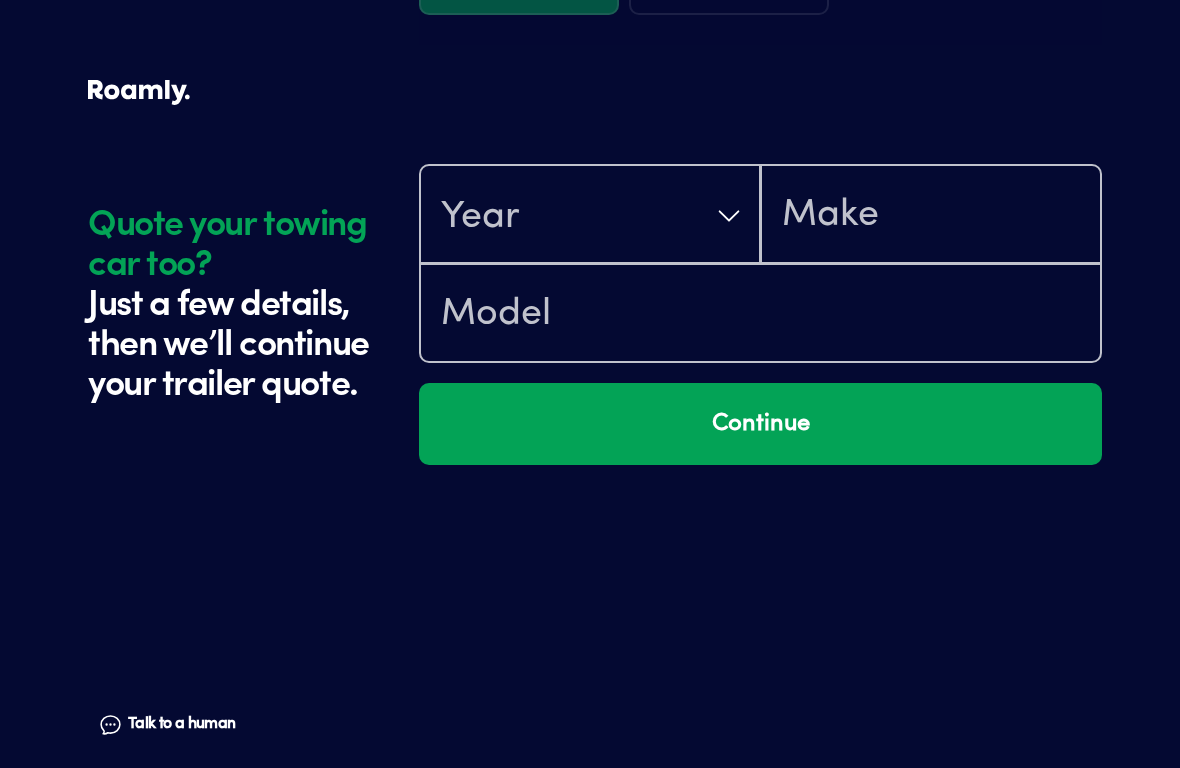 click on "Continue" at bounding box center [760, 424] 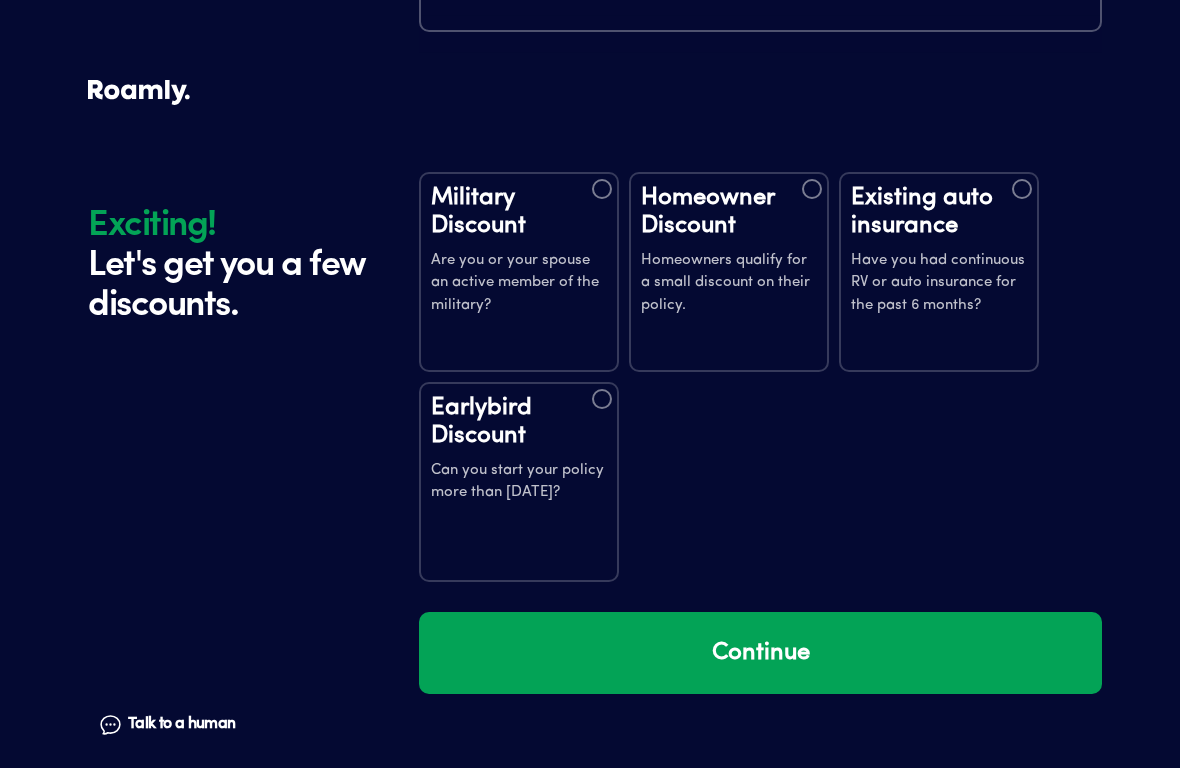 scroll, scrollTop: 3899, scrollLeft: 0, axis: vertical 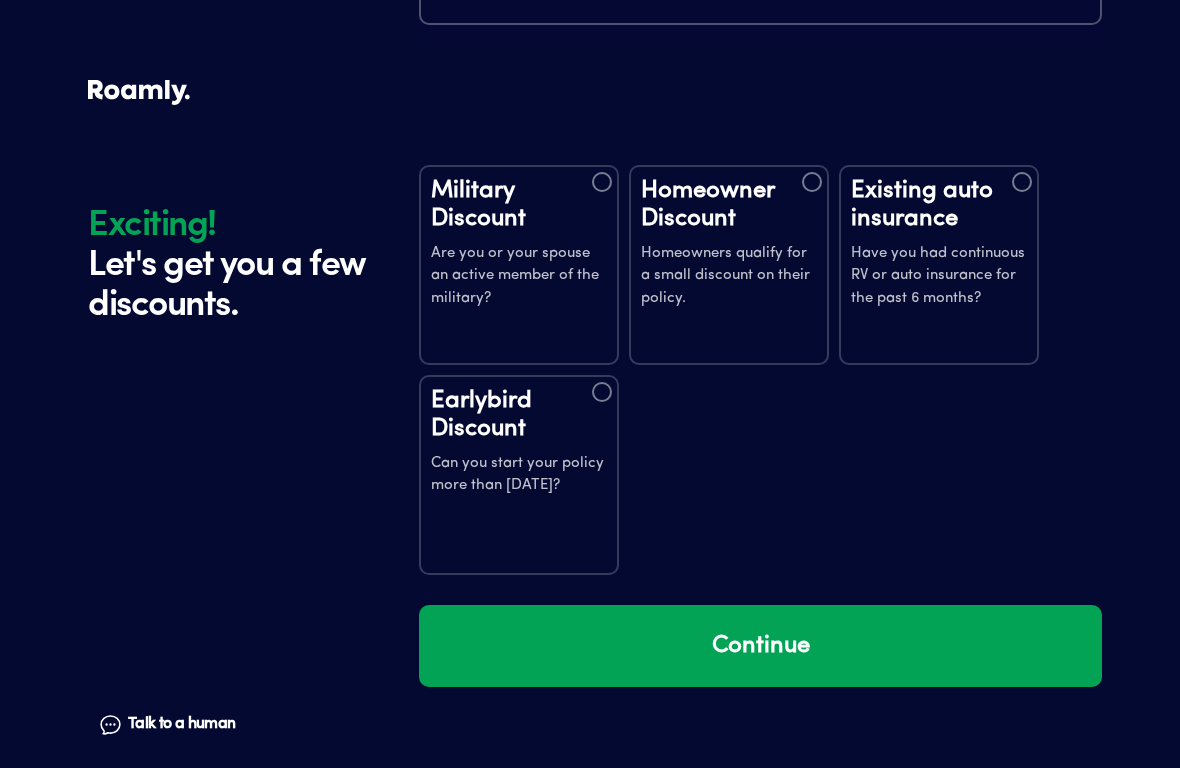 click on "Existing auto insurance" at bounding box center (939, 205) 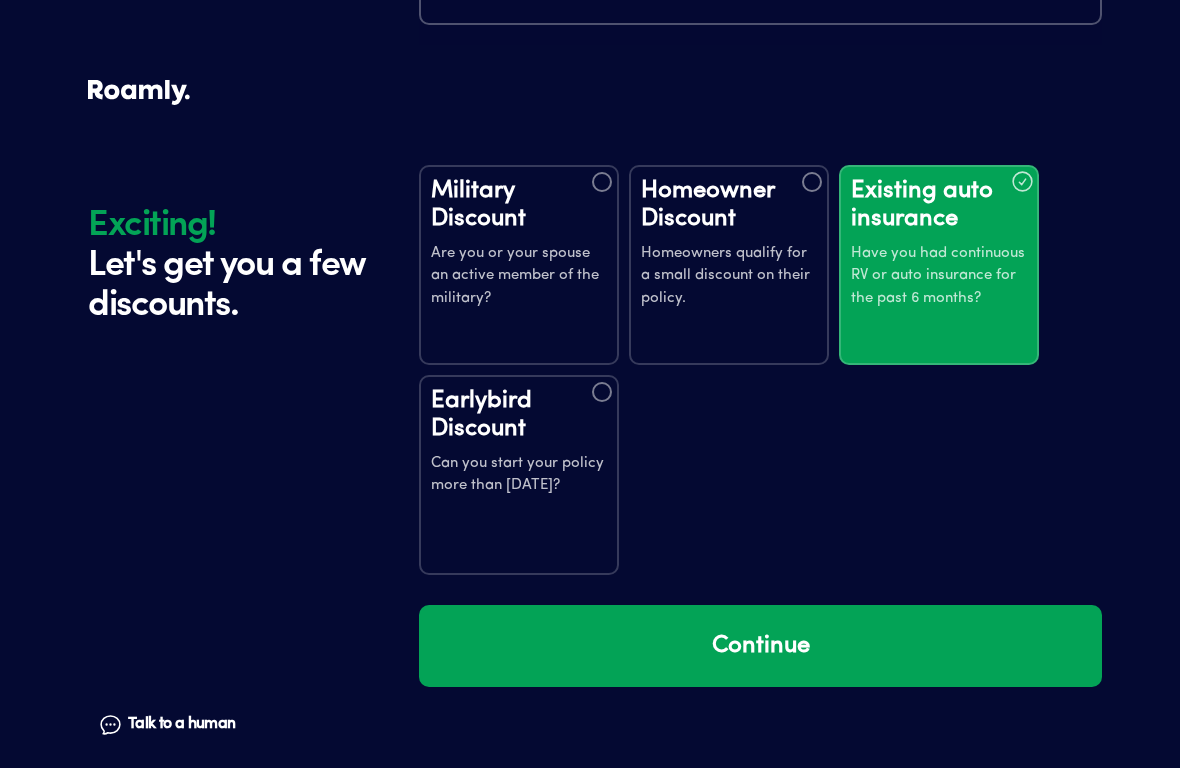 click on "Homeowner Discount Homeowners qualify for a small discount on their policy." at bounding box center [729, 265] 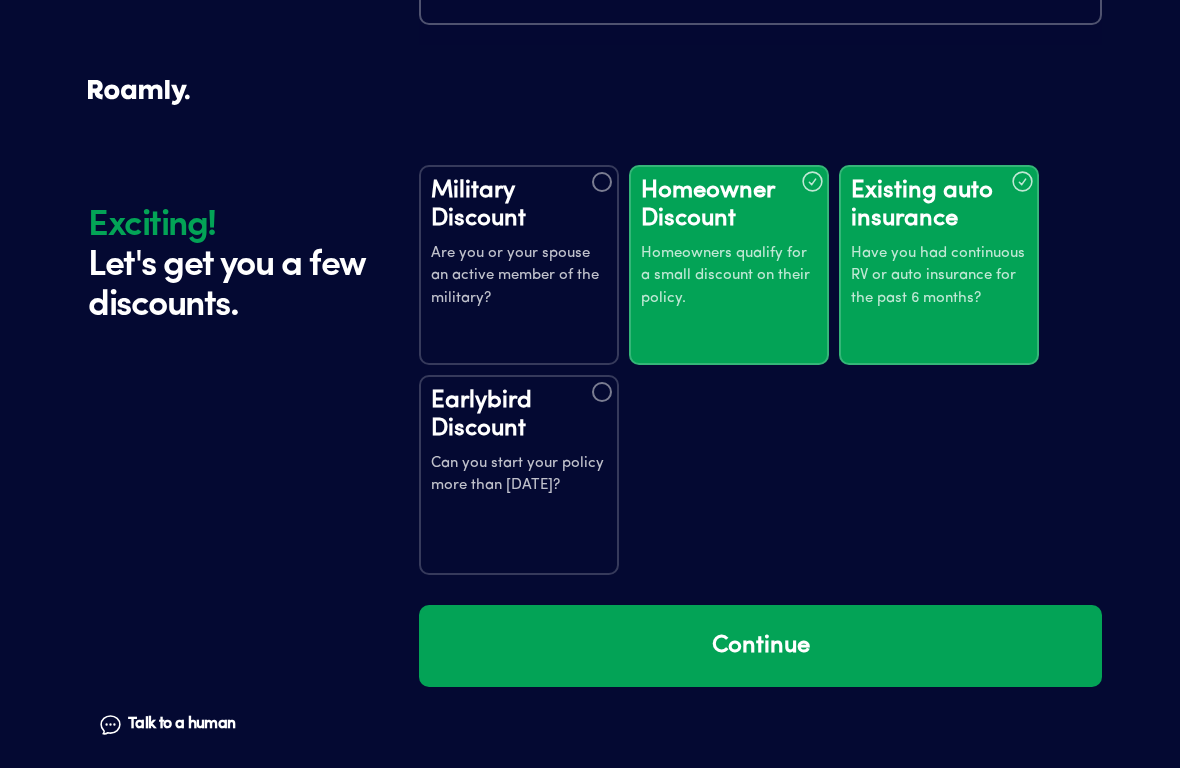 click on "Earlybird Discount" at bounding box center (519, 415) 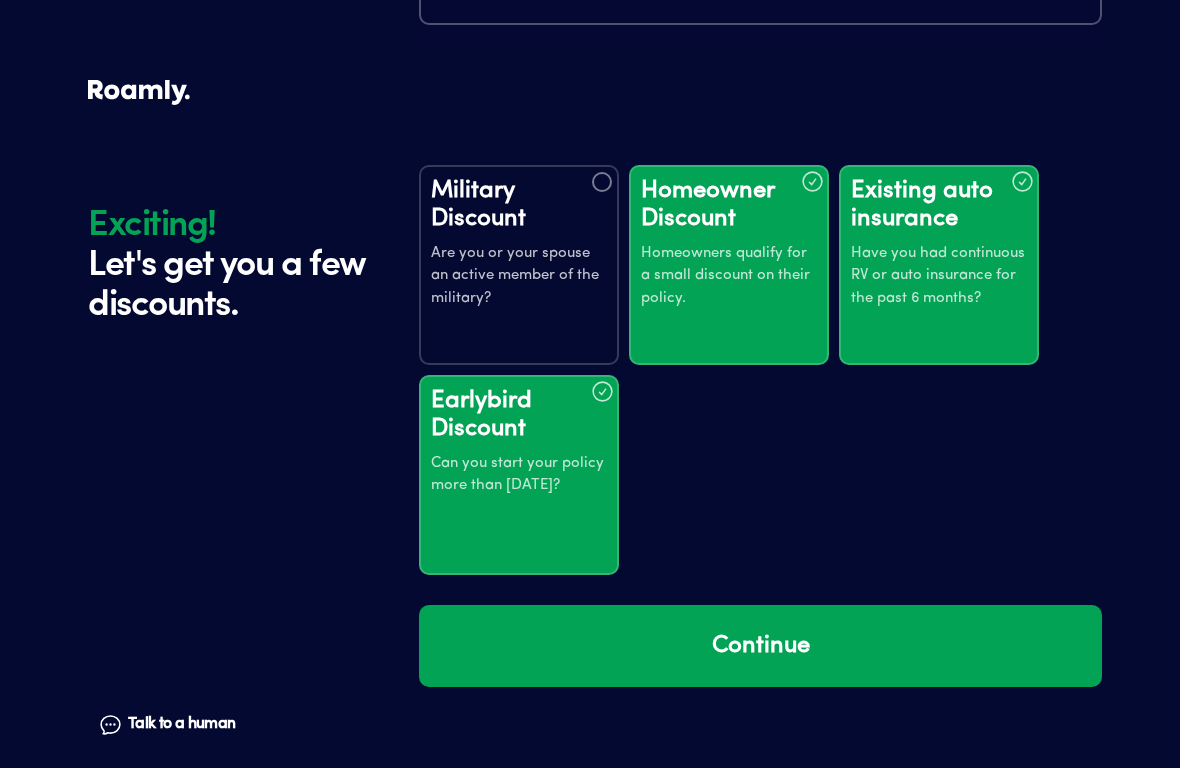 click on "Continue" at bounding box center [760, 646] 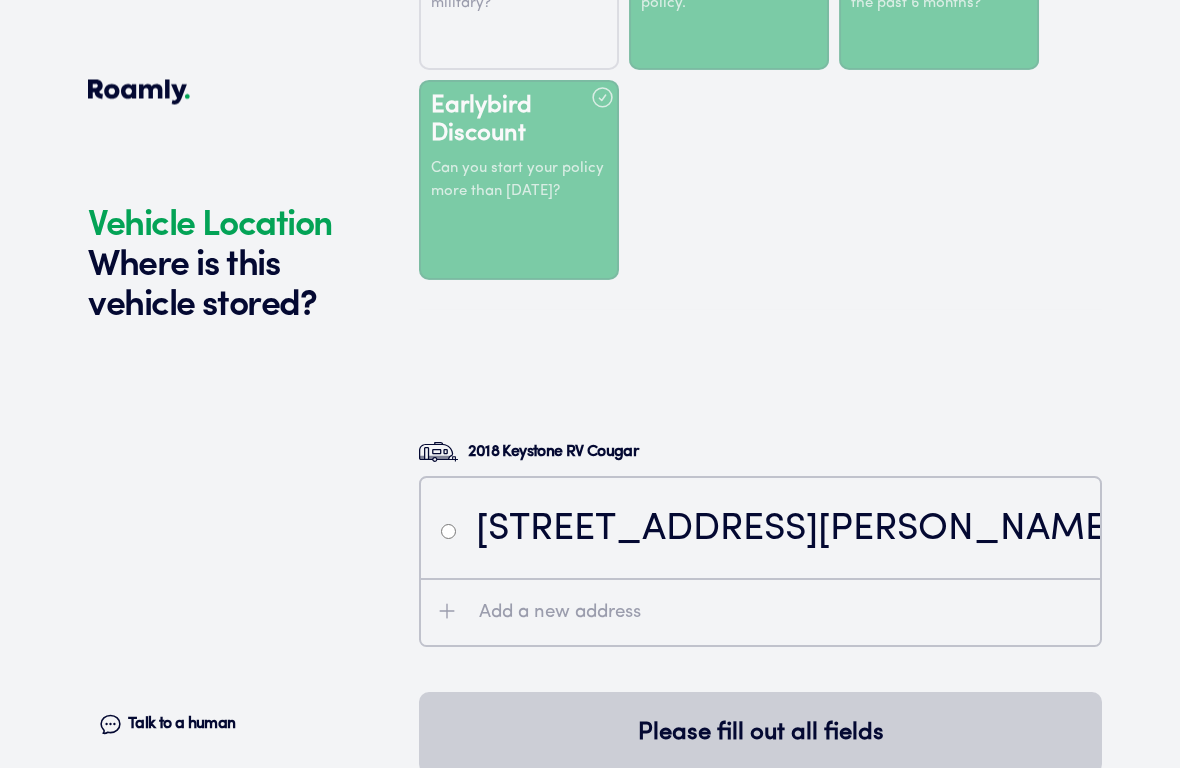 scroll, scrollTop: 4499, scrollLeft: 0, axis: vertical 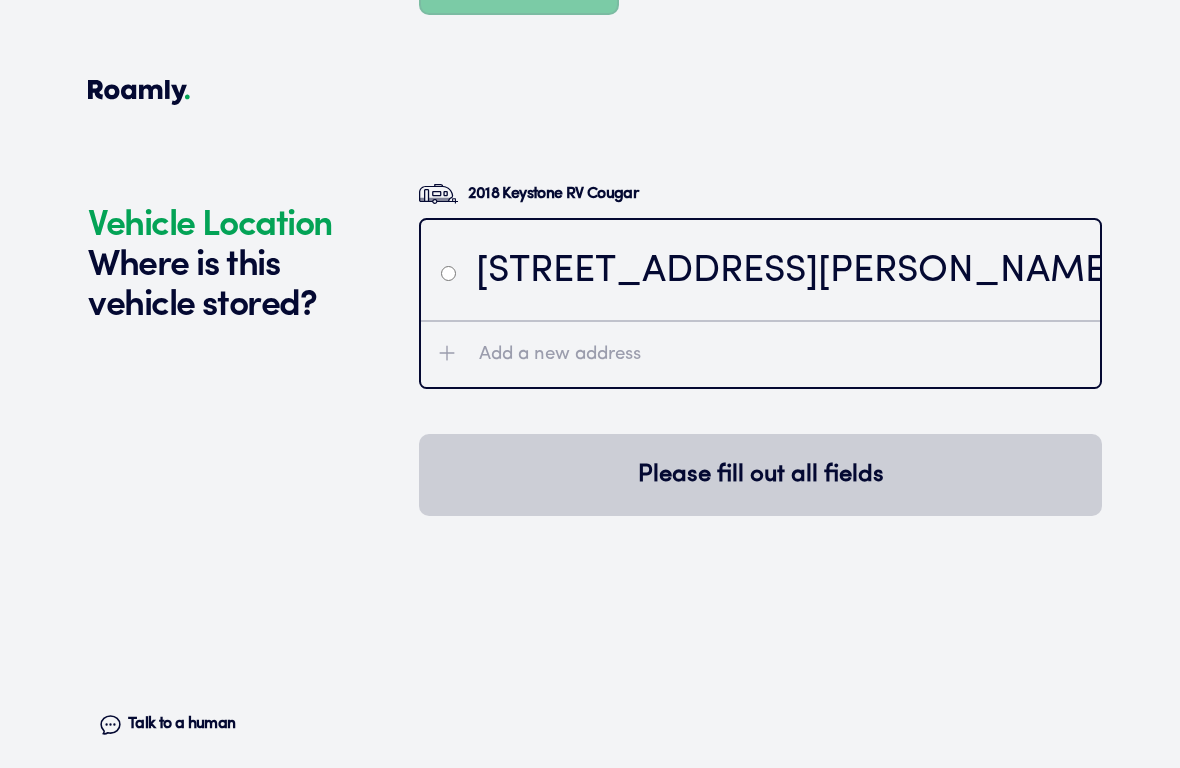 click at bounding box center (448, 273) 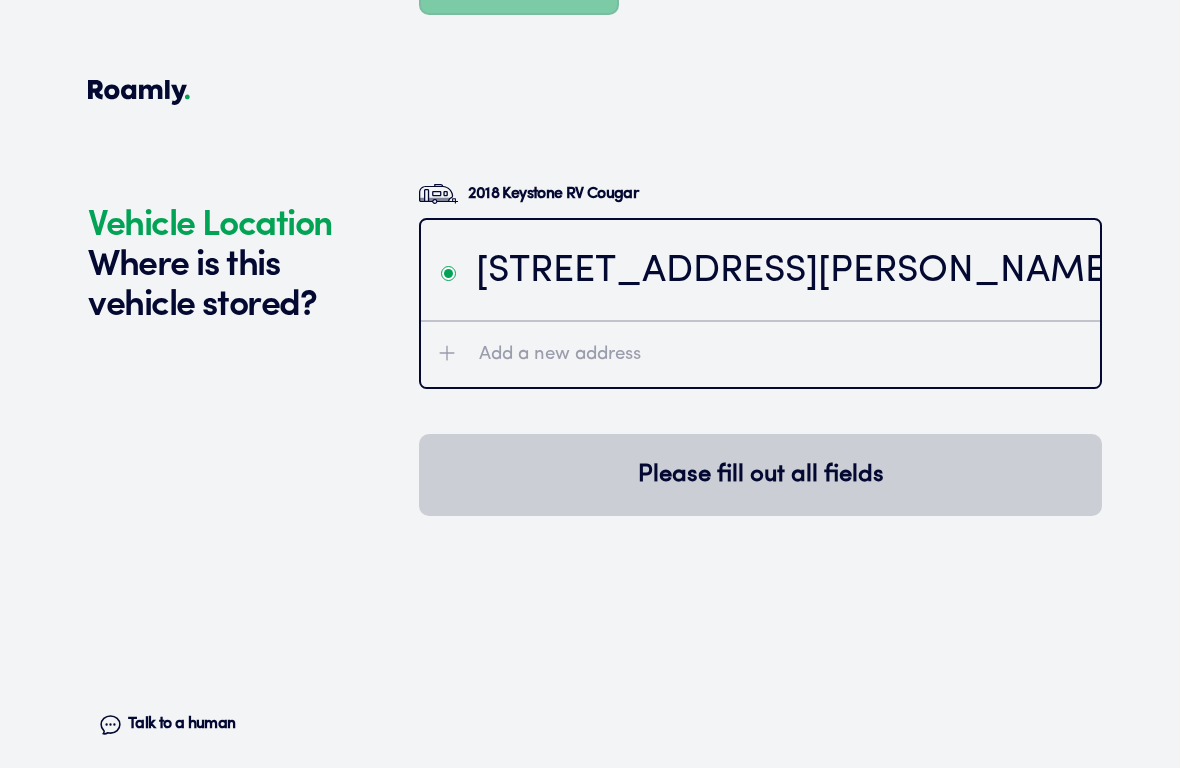 radio on "true" 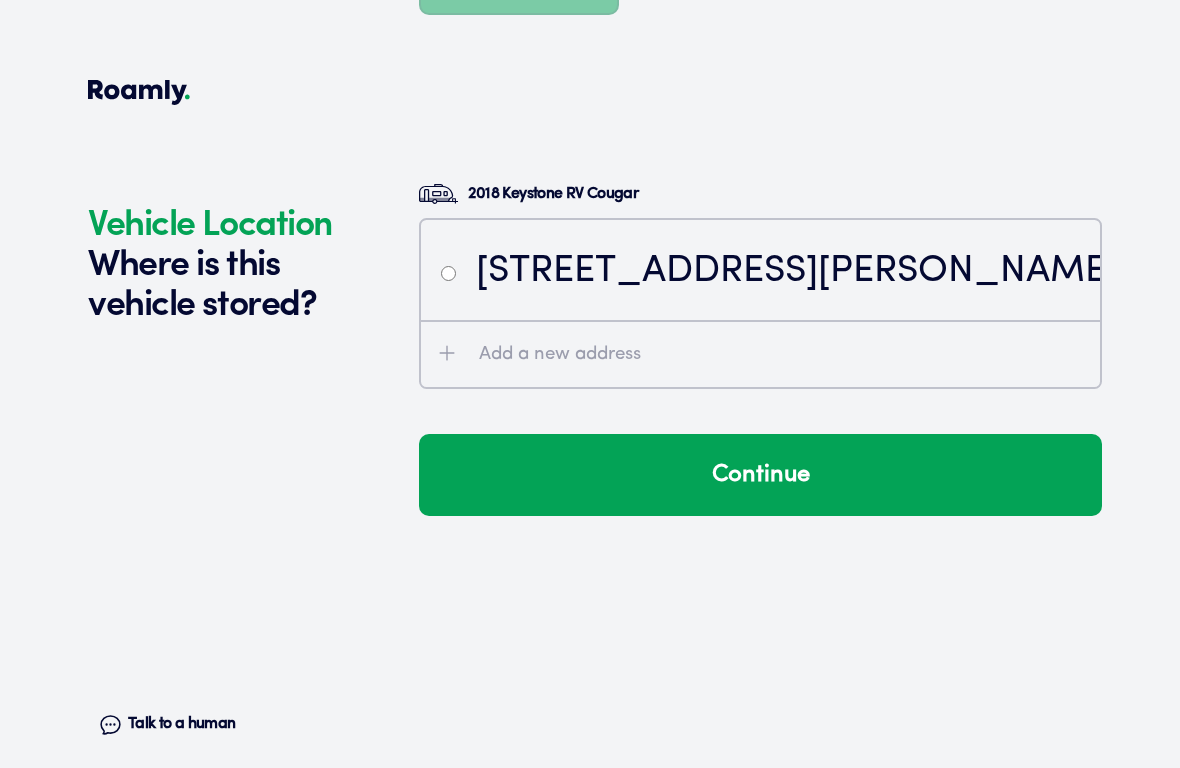 click on "Continue" at bounding box center [760, 475] 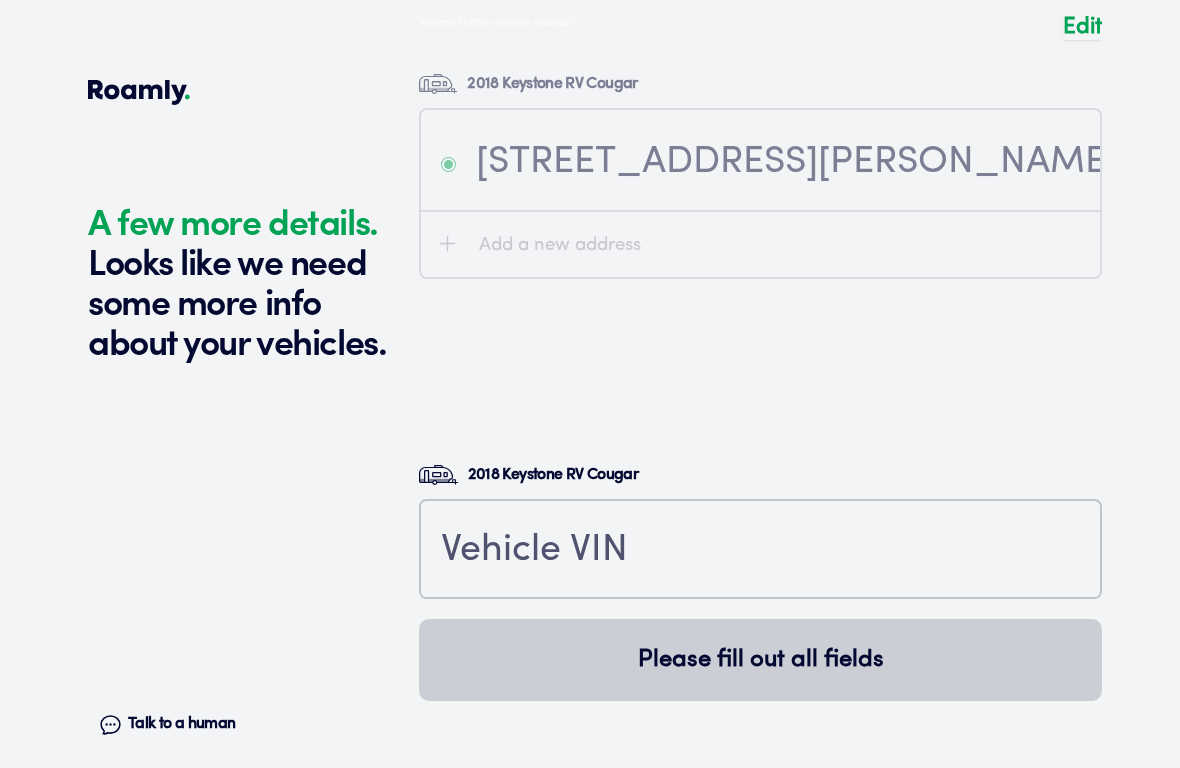 scroll, scrollTop: 4937, scrollLeft: 0, axis: vertical 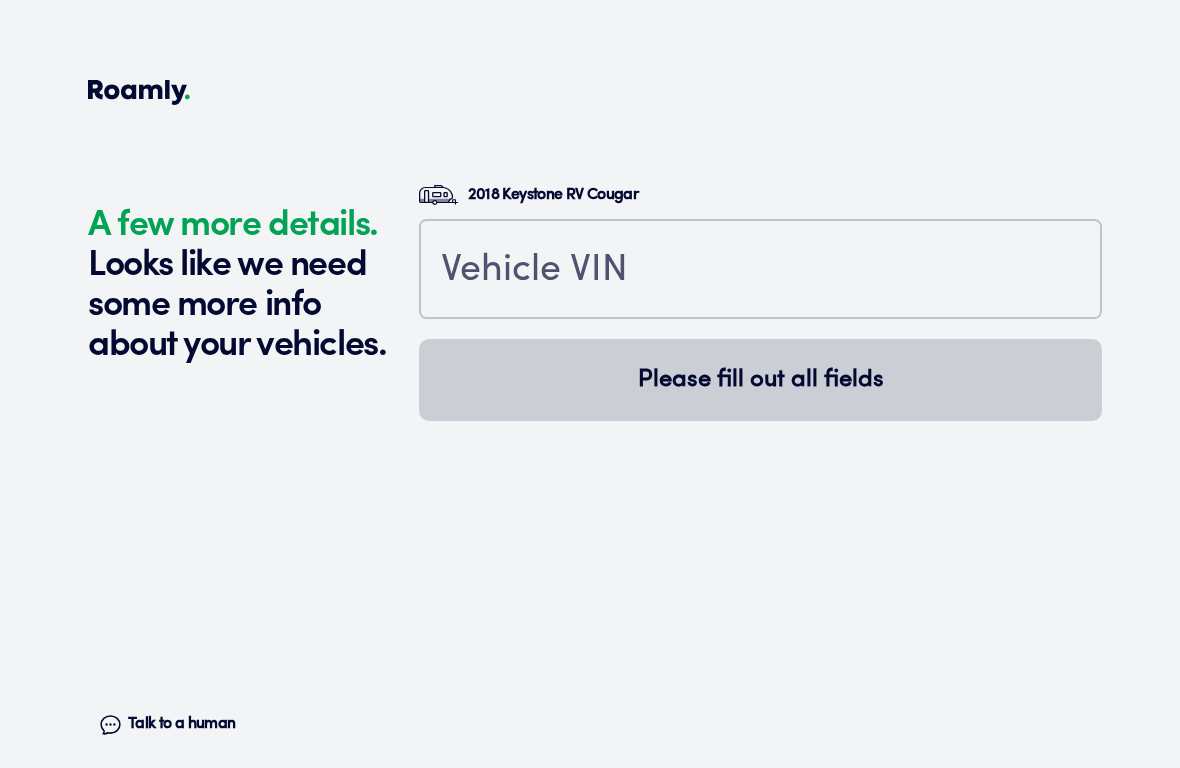 click on "A few more details. Looks like we need some more info about your vehicles. Talk to a human Chat" at bounding box center [248, -2084] 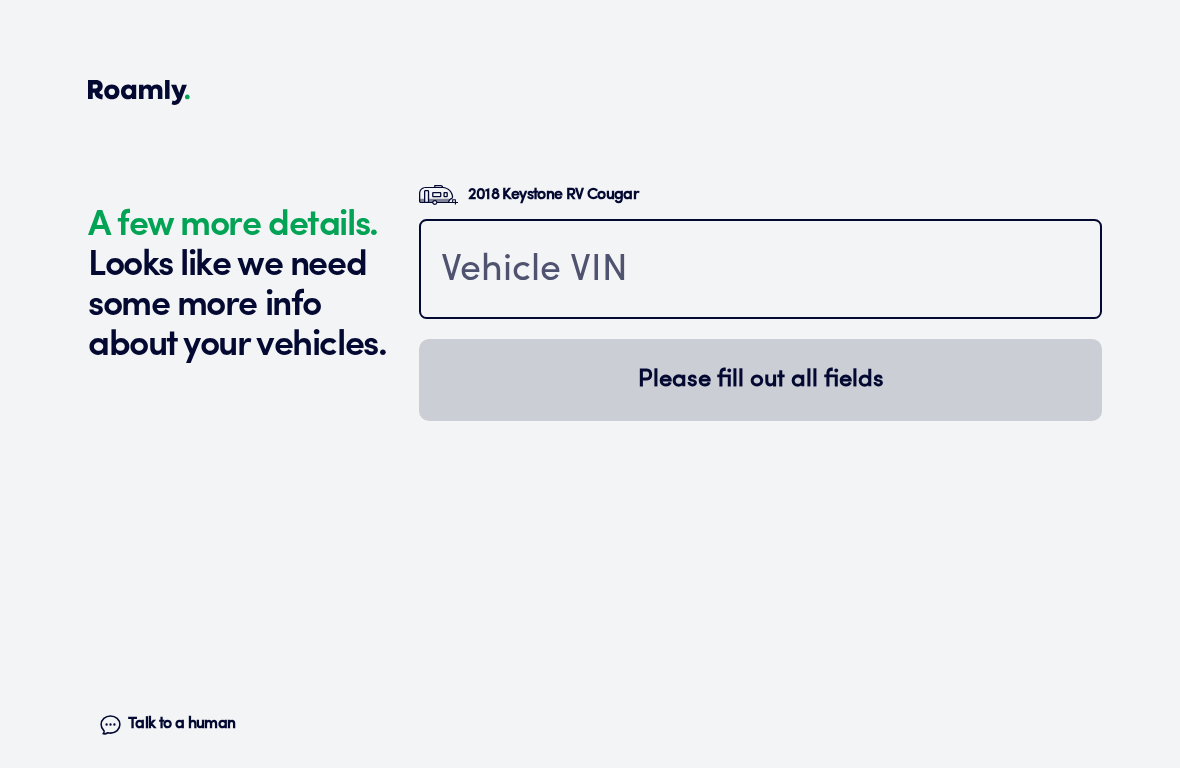 click at bounding box center [760, 271] 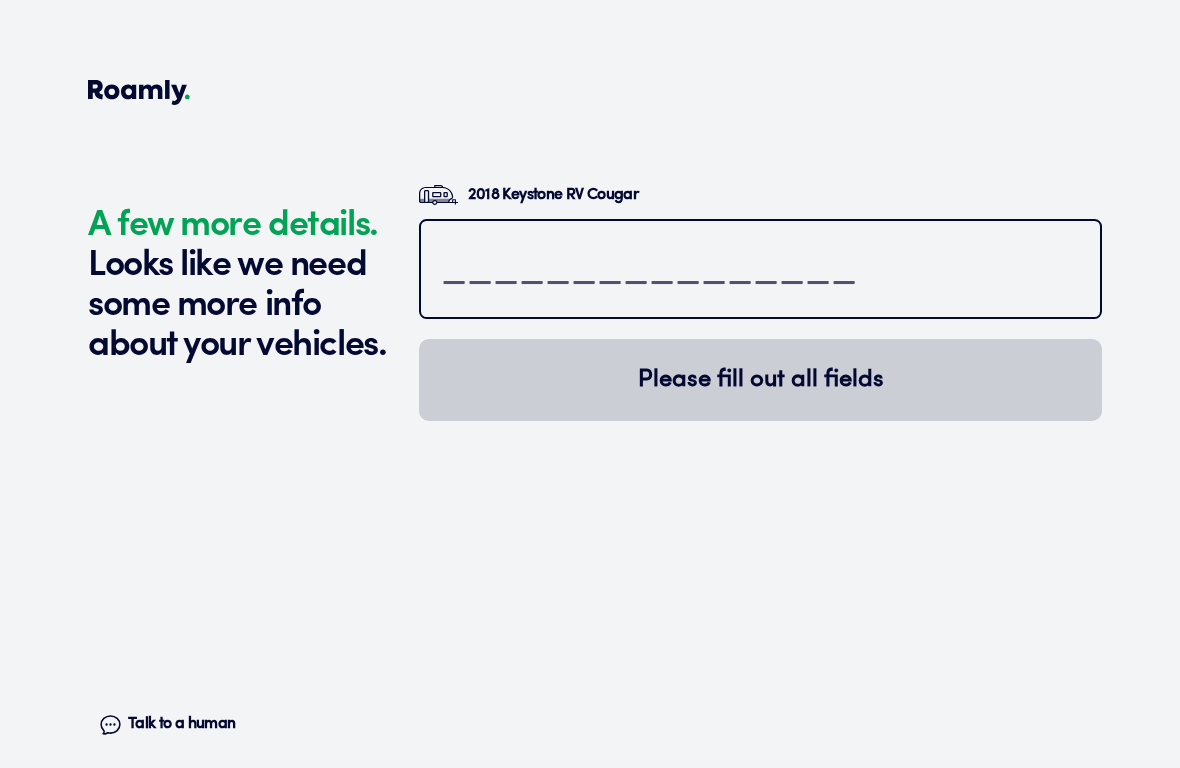 click at bounding box center [760, 271] 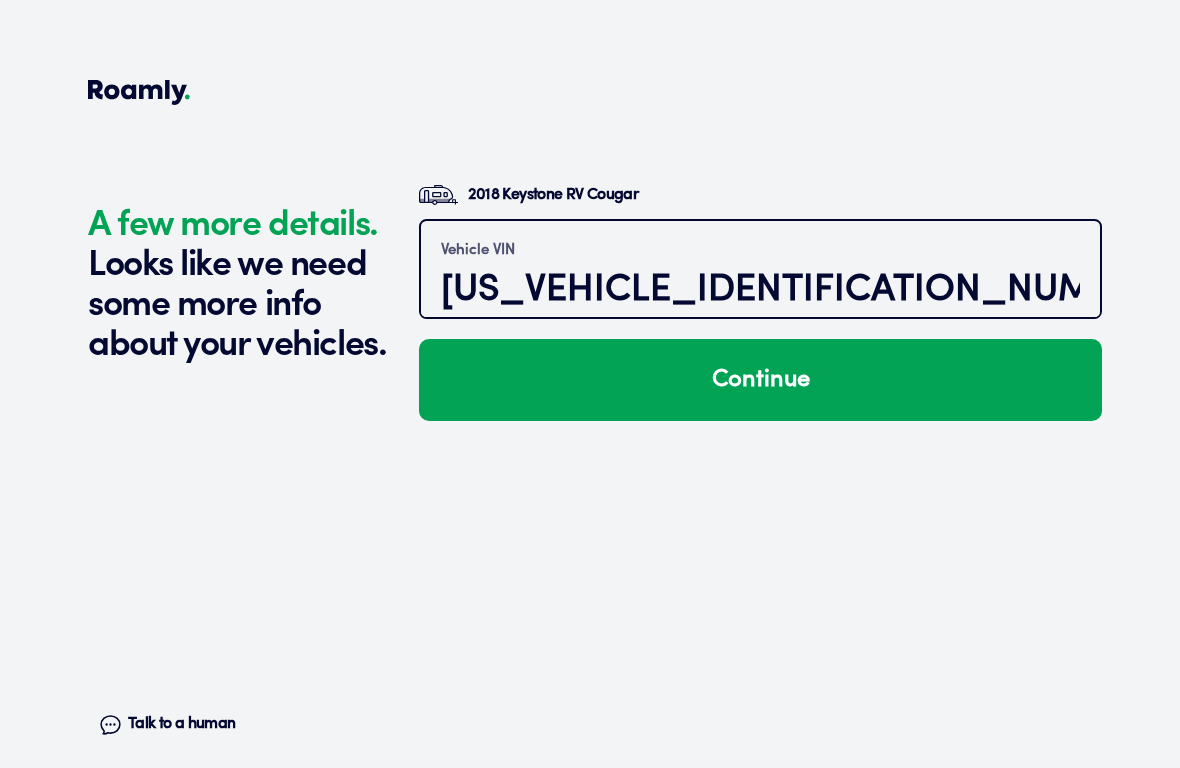 type on "[US_VEHICLE_IDENTIFICATION_NUMBER]" 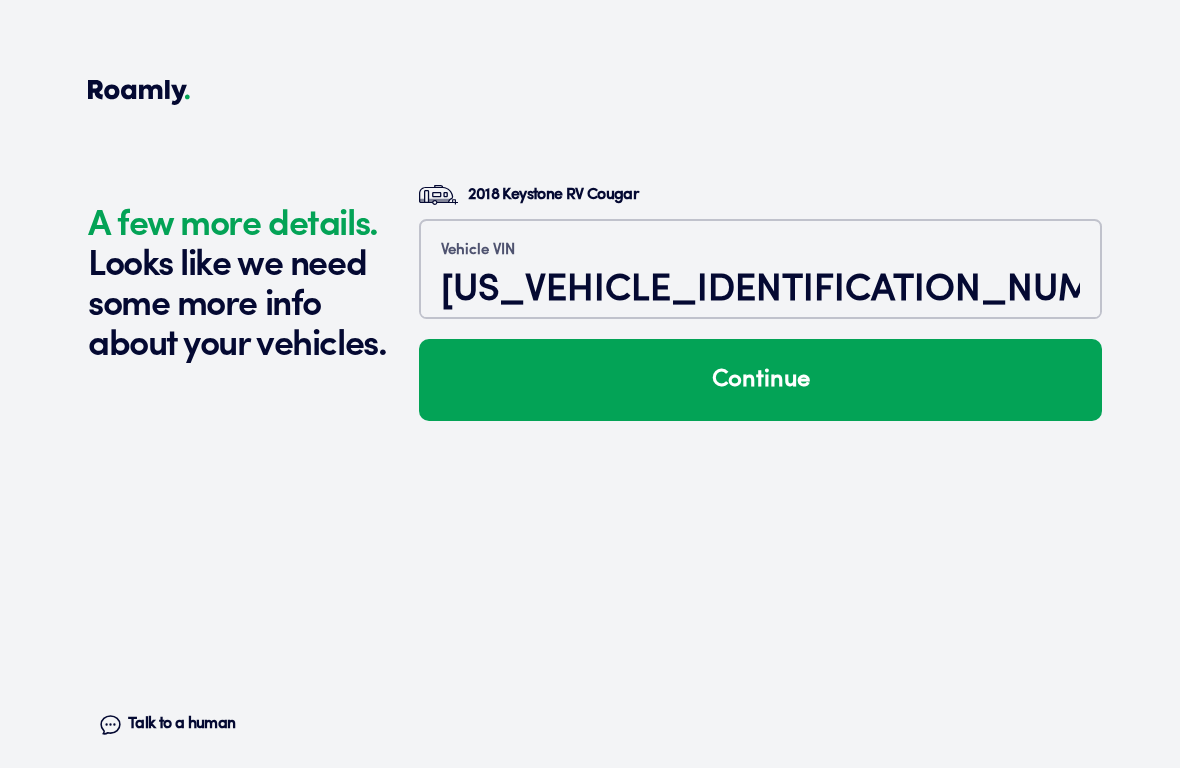 click on "Continue" at bounding box center (760, 380) 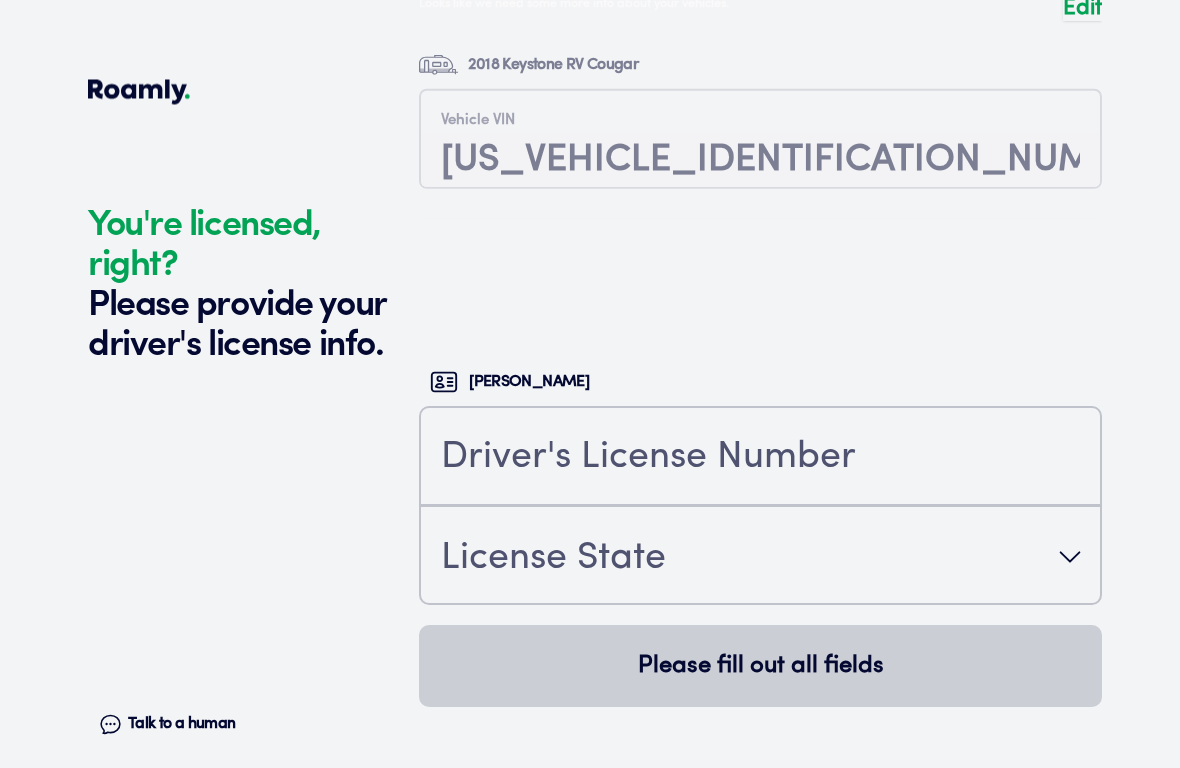 scroll, scrollTop: 5280, scrollLeft: 0, axis: vertical 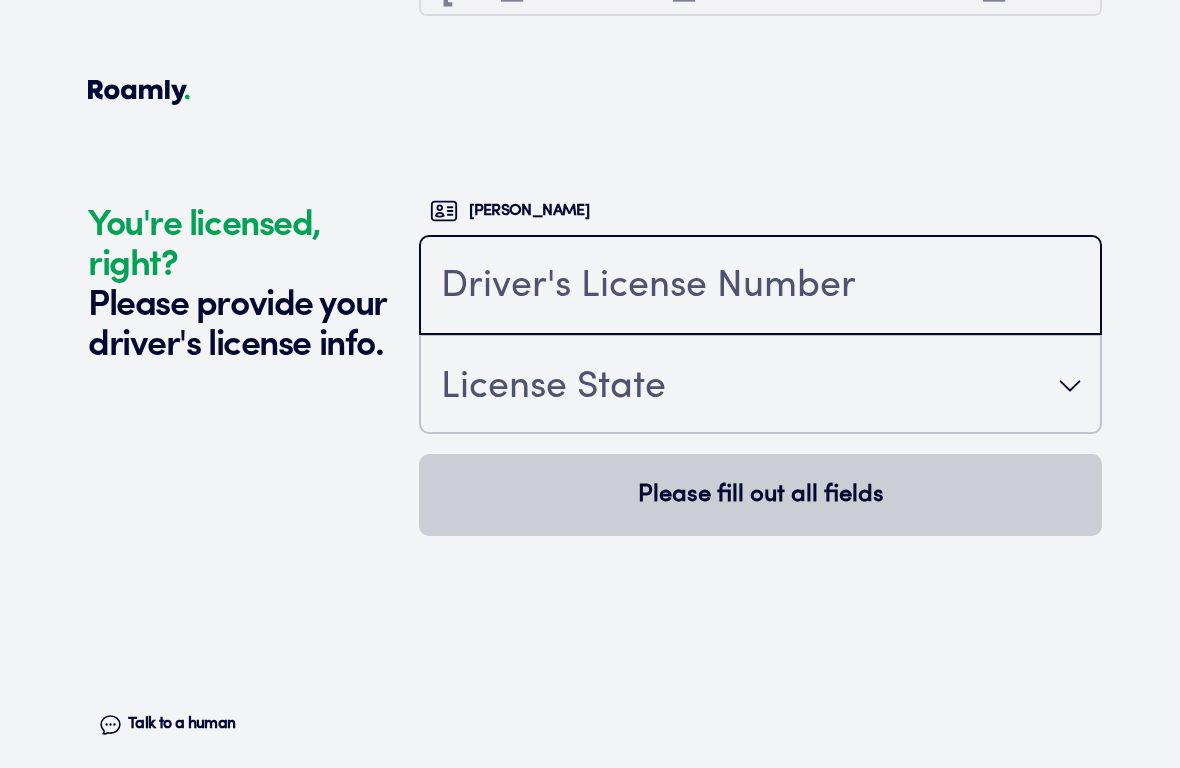 click at bounding box center [760, 287] 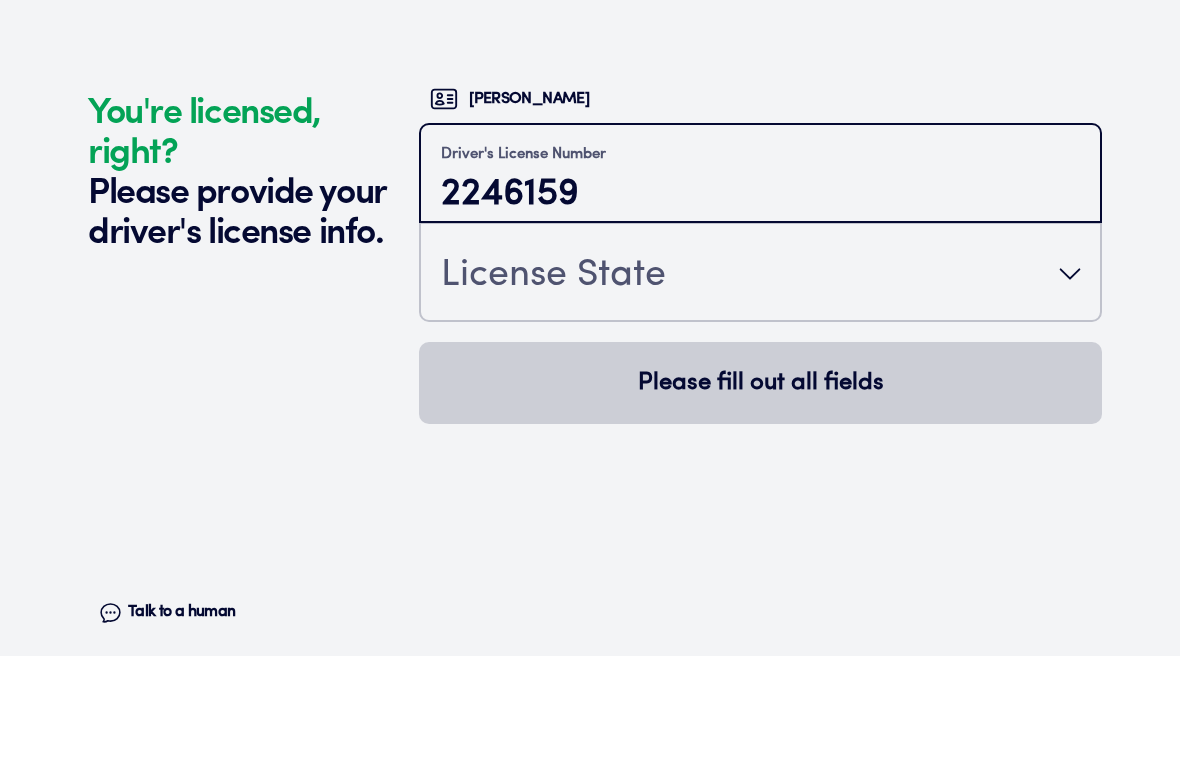 type on "2246159" 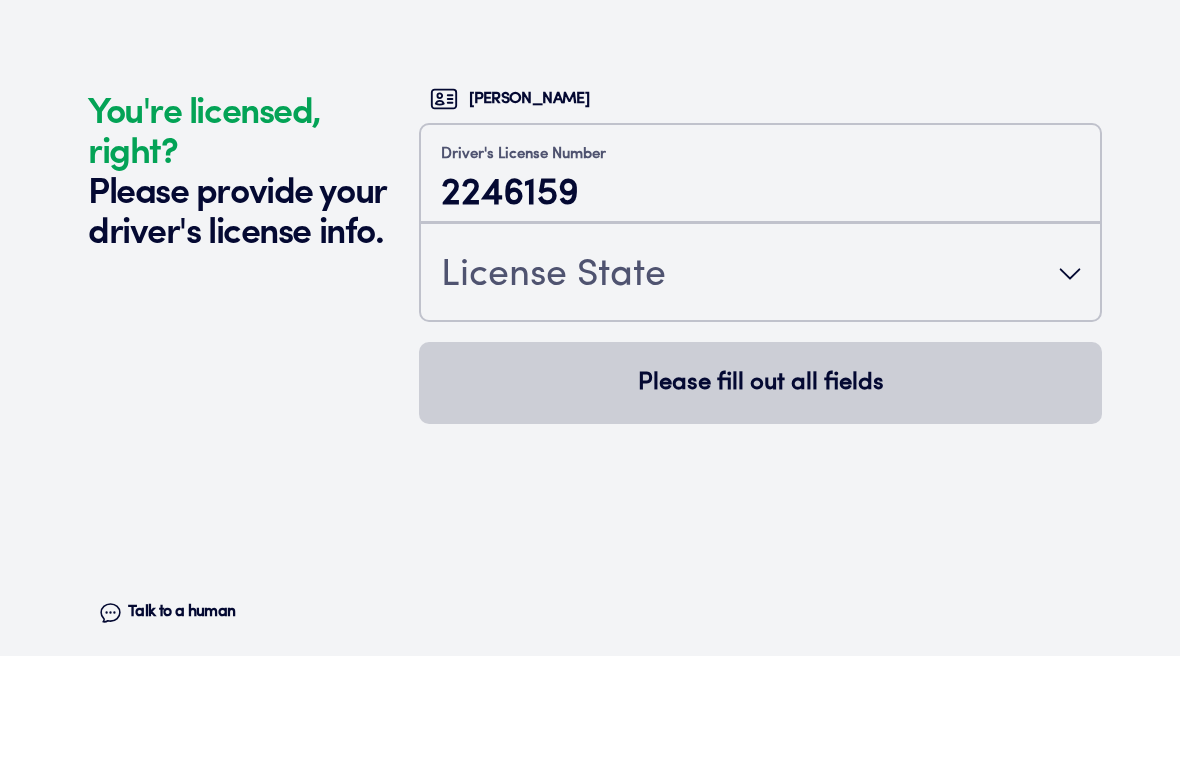 click on "License State" at bounding box center [760, 386] 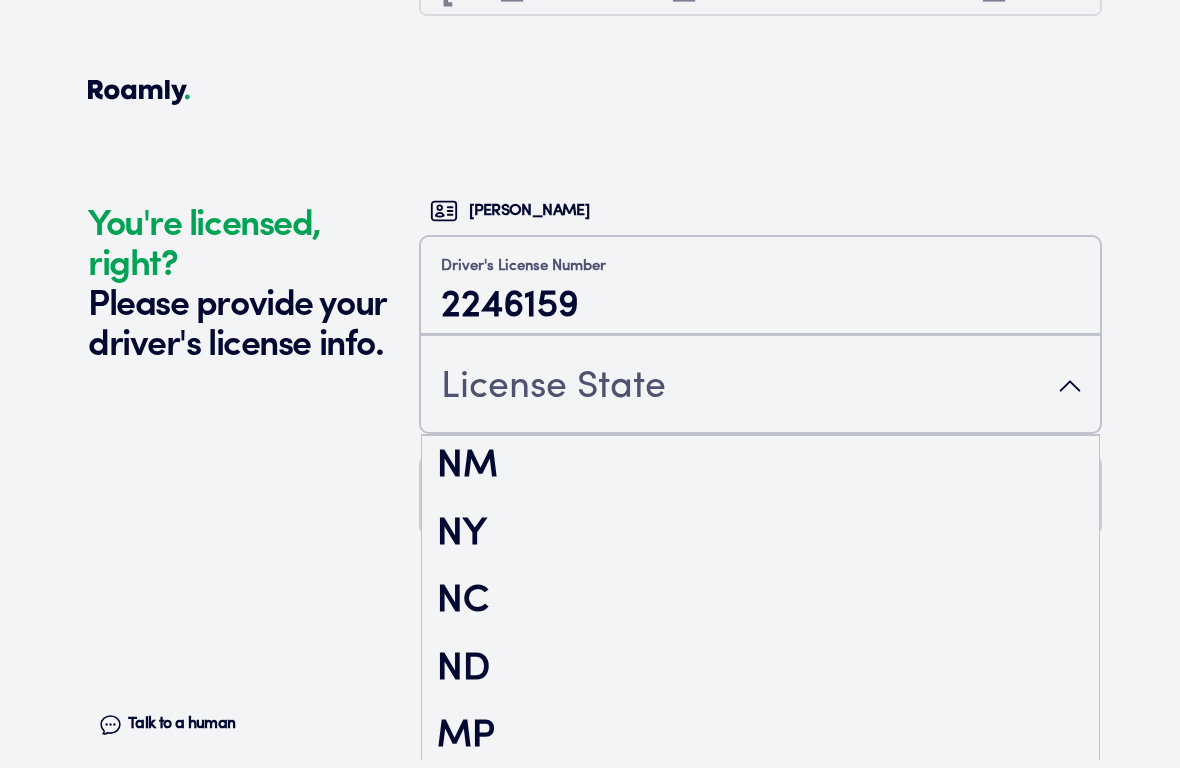 scroll, scrollTop: 2387, scrollLeft: 0, axis: vertical 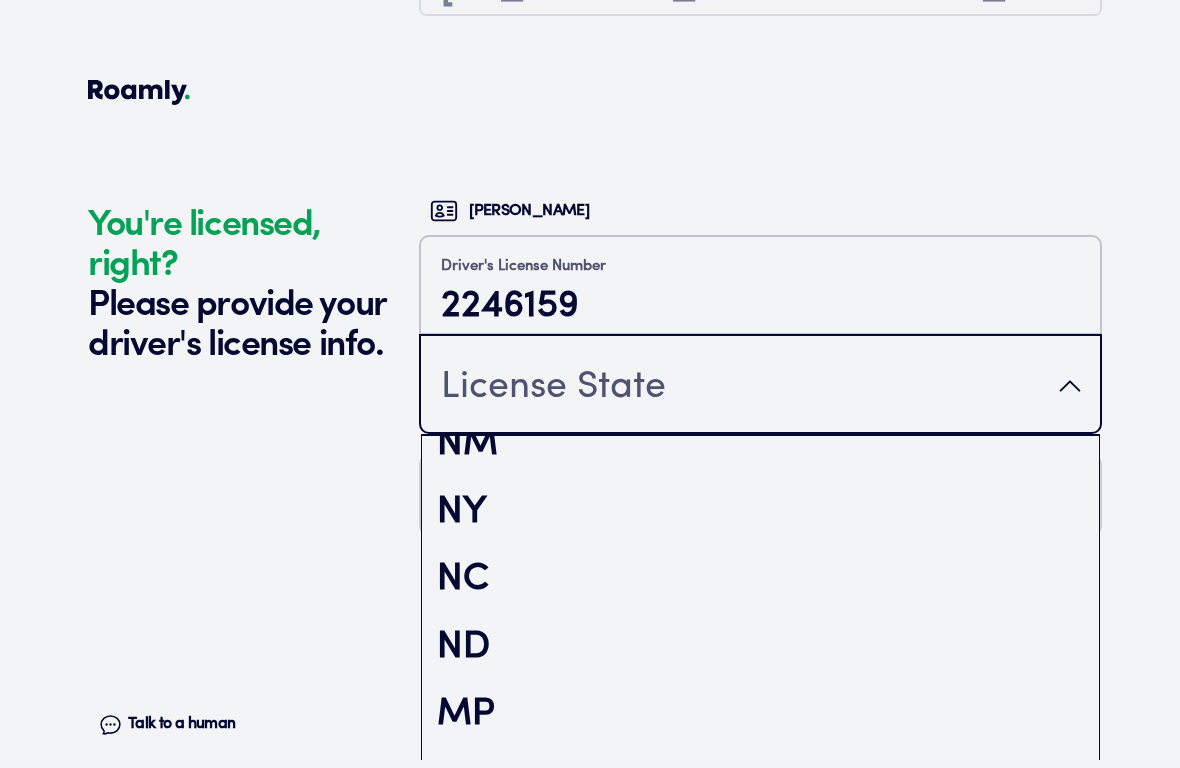click on "NC" at bounding box center (760, 580) 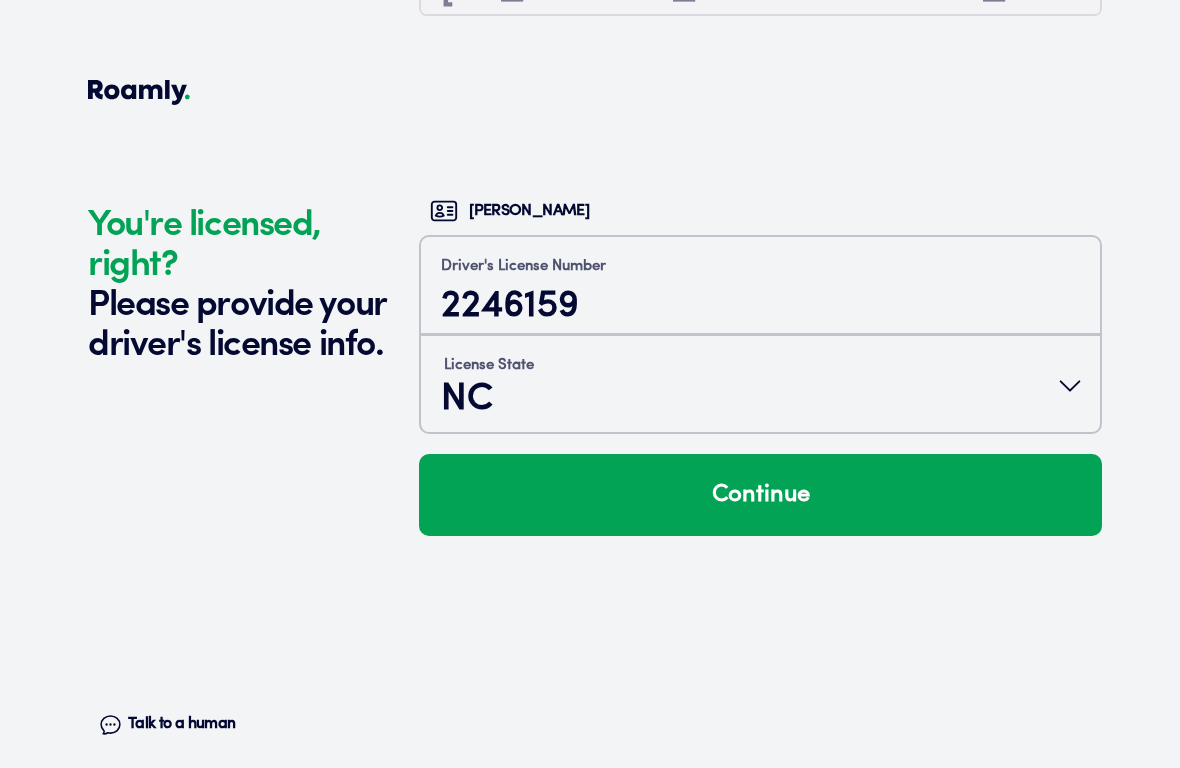click on "Continue" at bounding box center [760, 495] 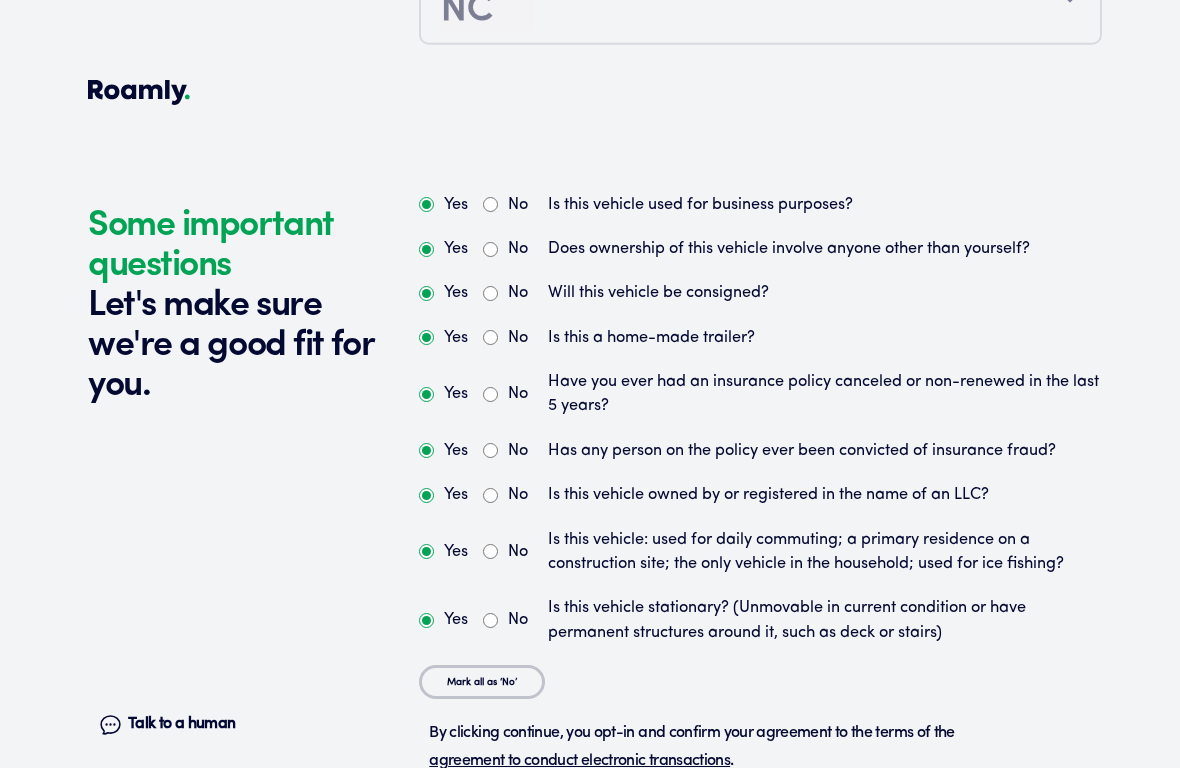 scroll, scrollTop: 5762, scrollLeft: 0, axis: vertical 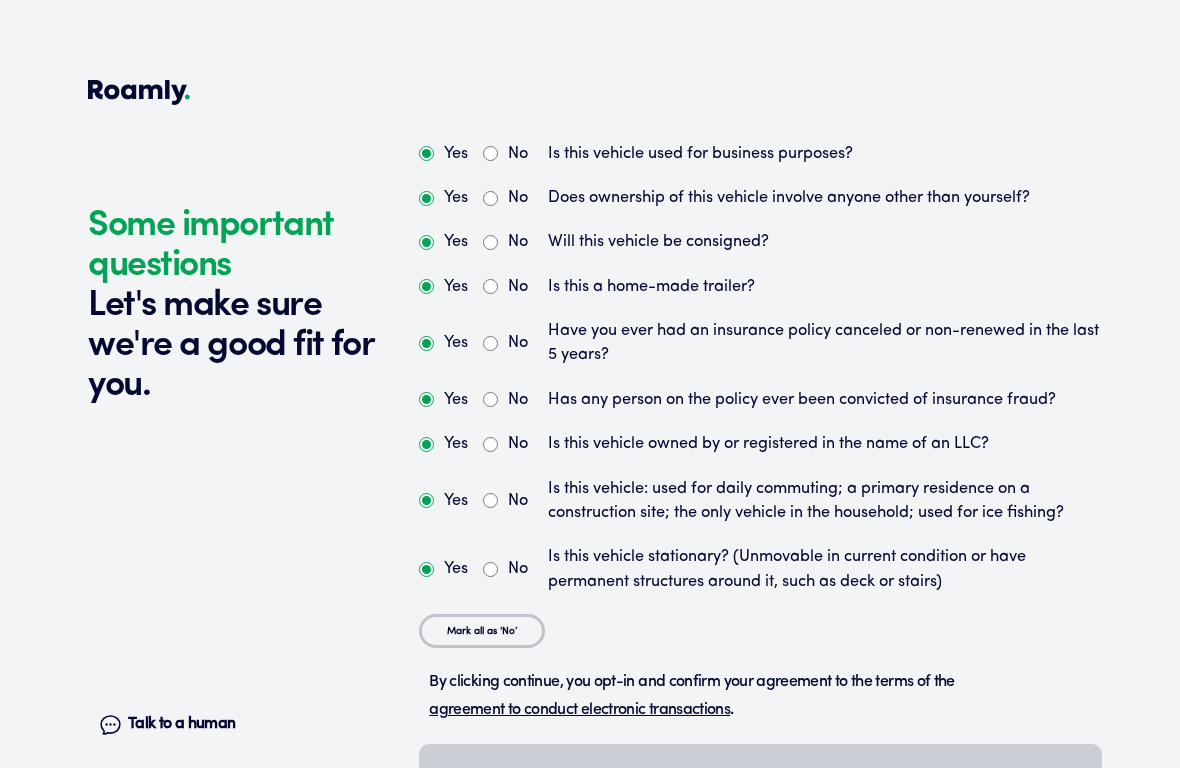 click on "No" at bounding box center [490, 153] 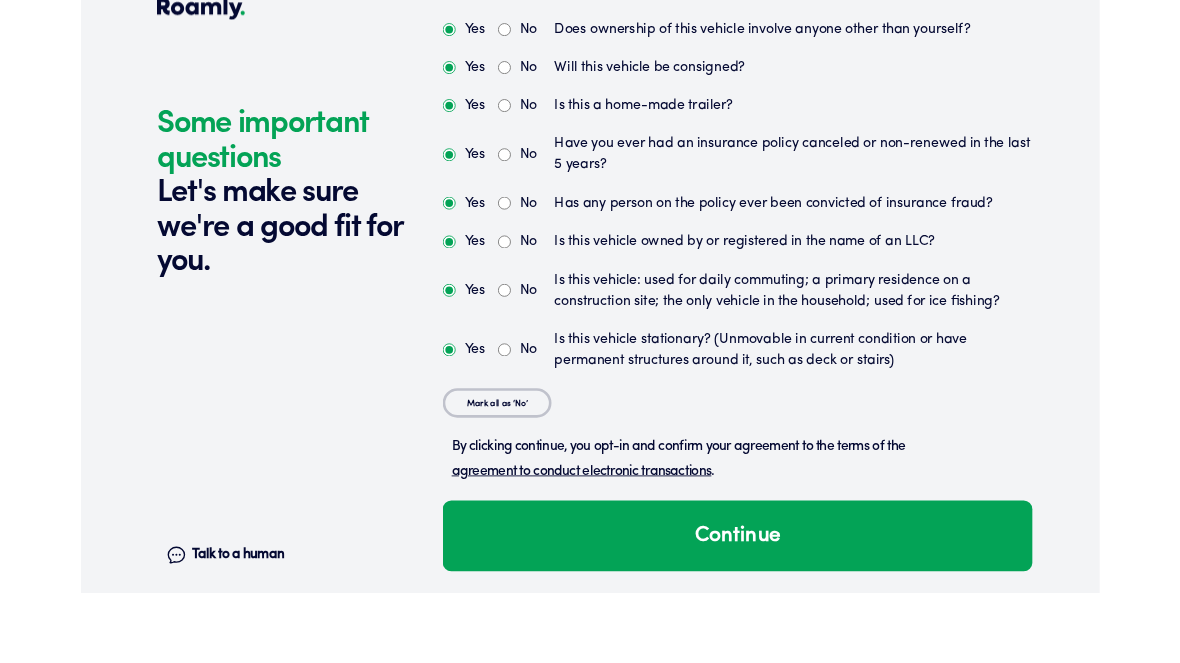 scroll, scrollTop: 5868, scrollLeft: 0, axis: vertical 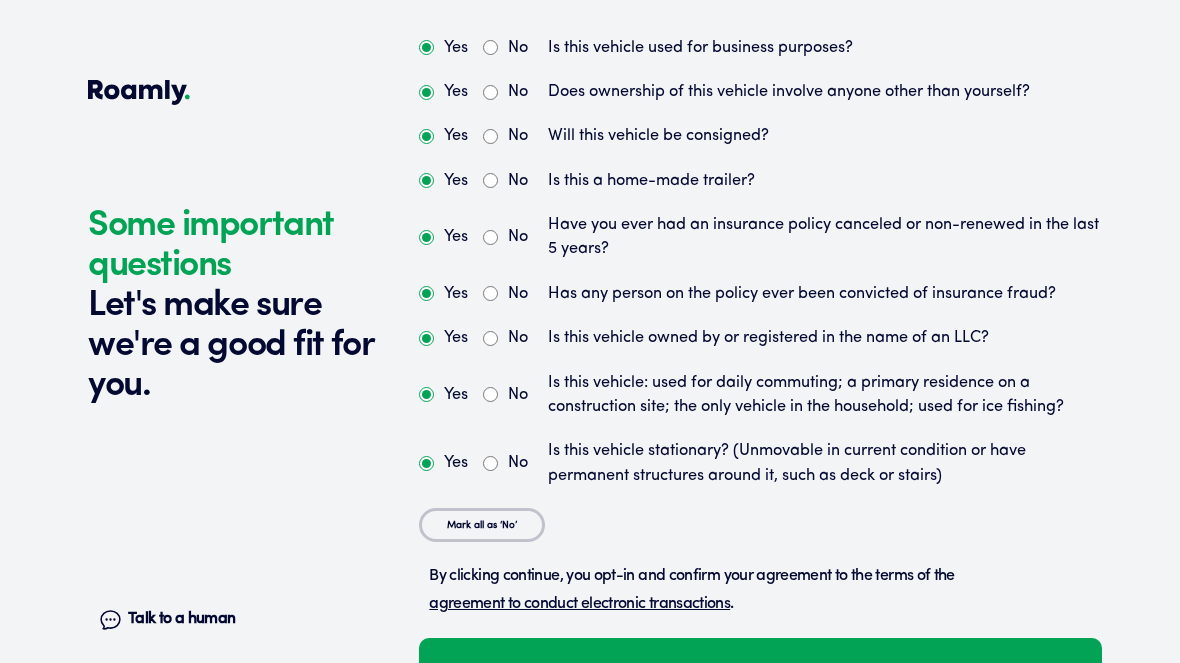 click on "Continue" at bounding box center (760, 679) 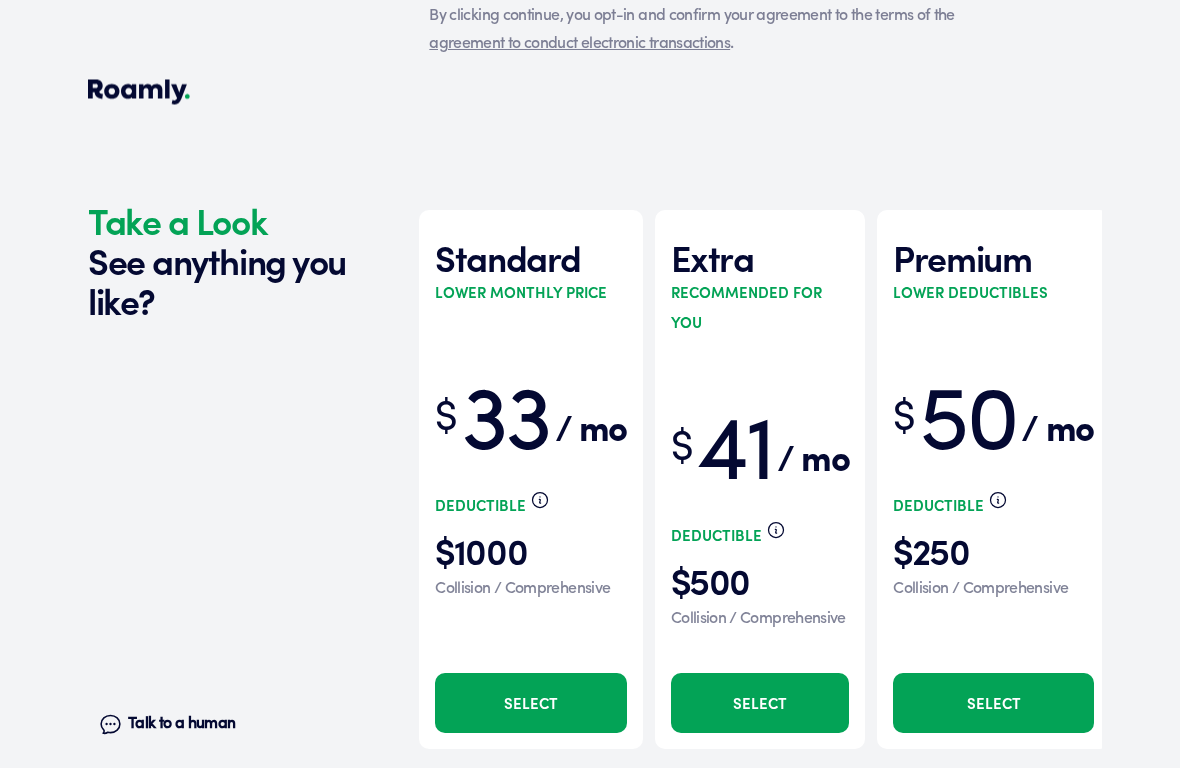 scroll, scrollTop: 6496, scrollLeft: 0, axis: vertical 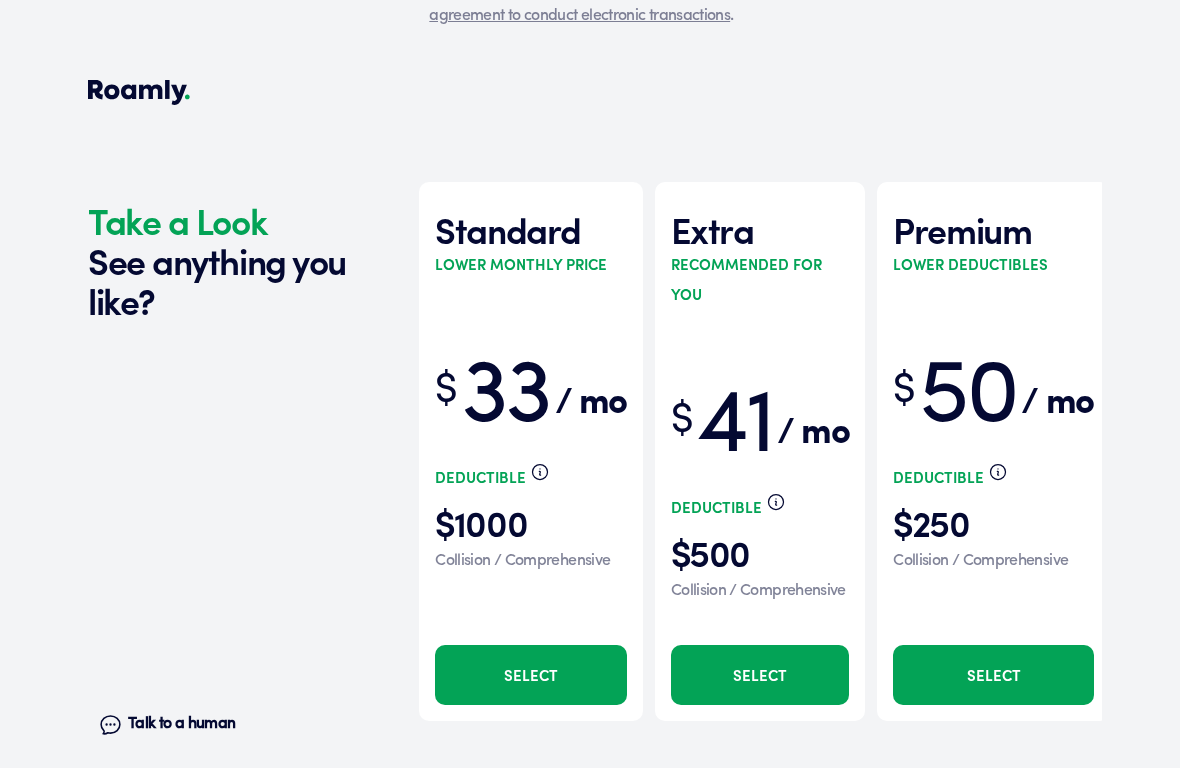 click on "$ 50" at bounding box center [954, 398] 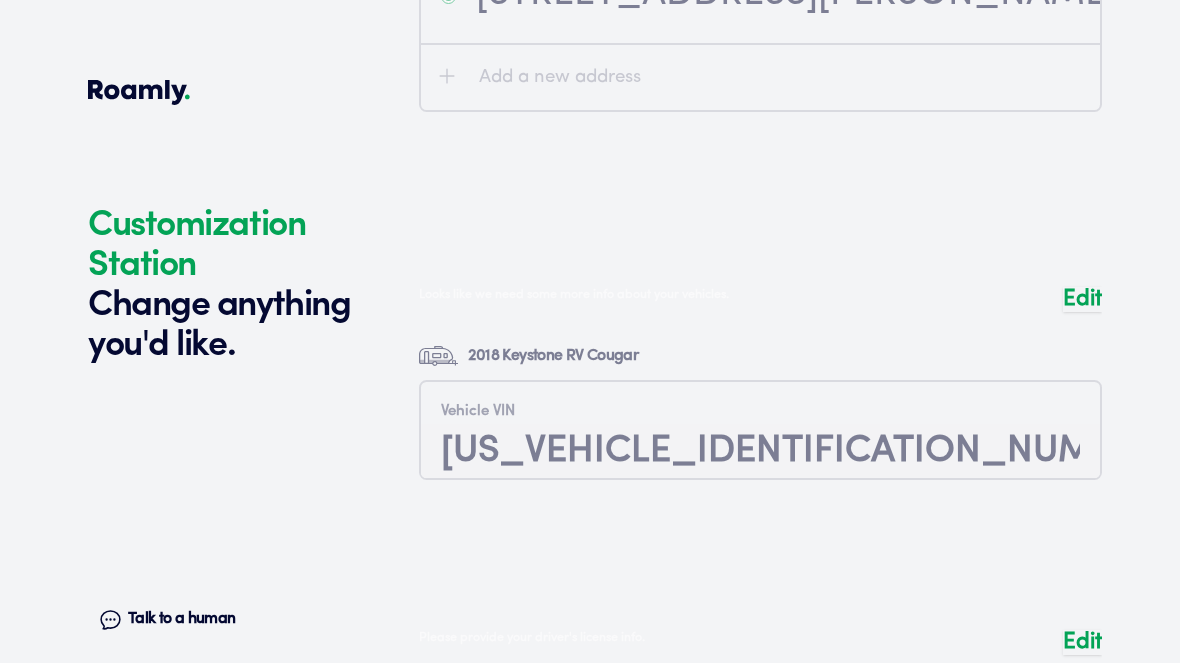 scroll, scrollTop: 4800, scrollLeft: 0, axis: vertical 